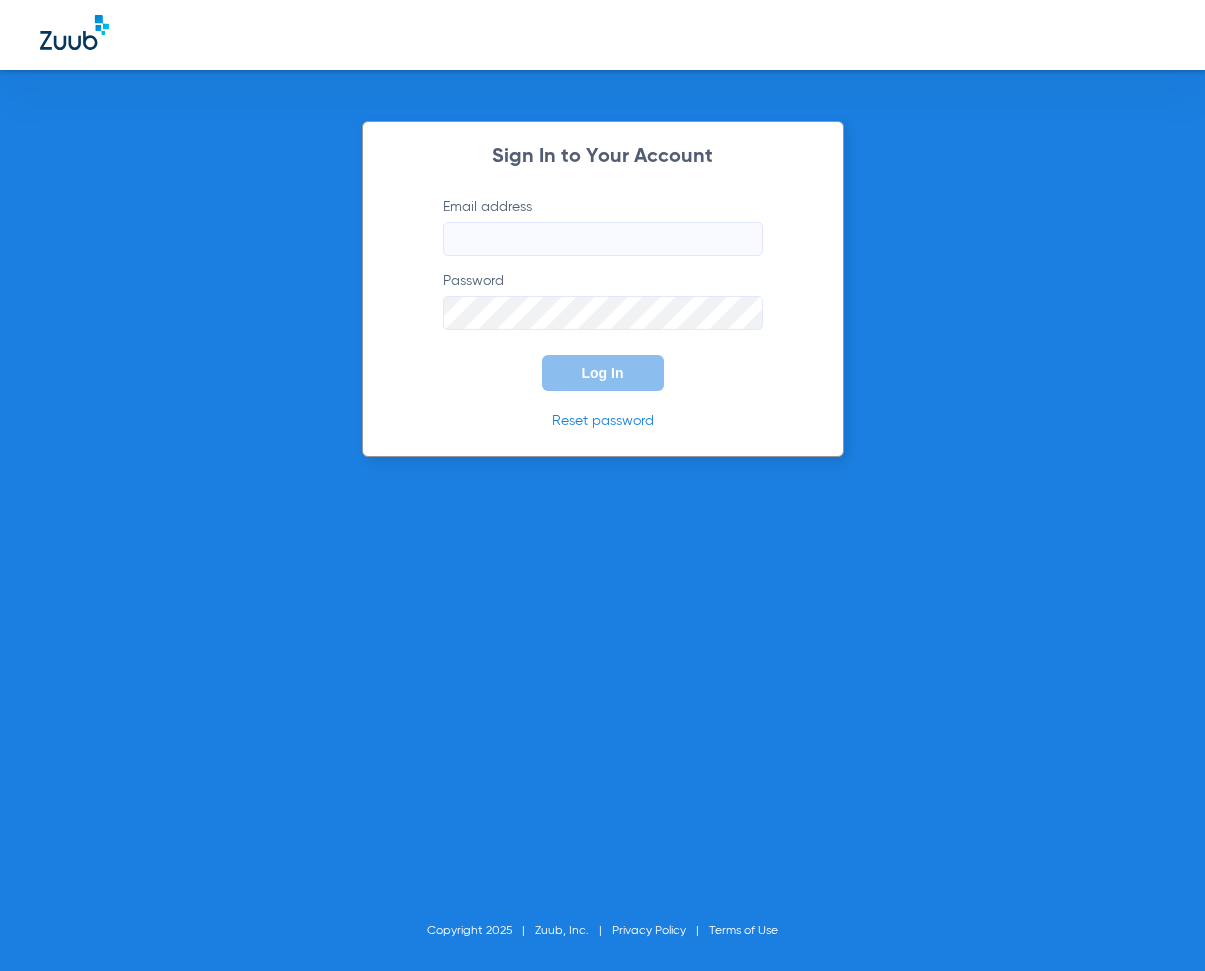 scroll, scrollTop: 0, scrollLeft: 0, axis: both 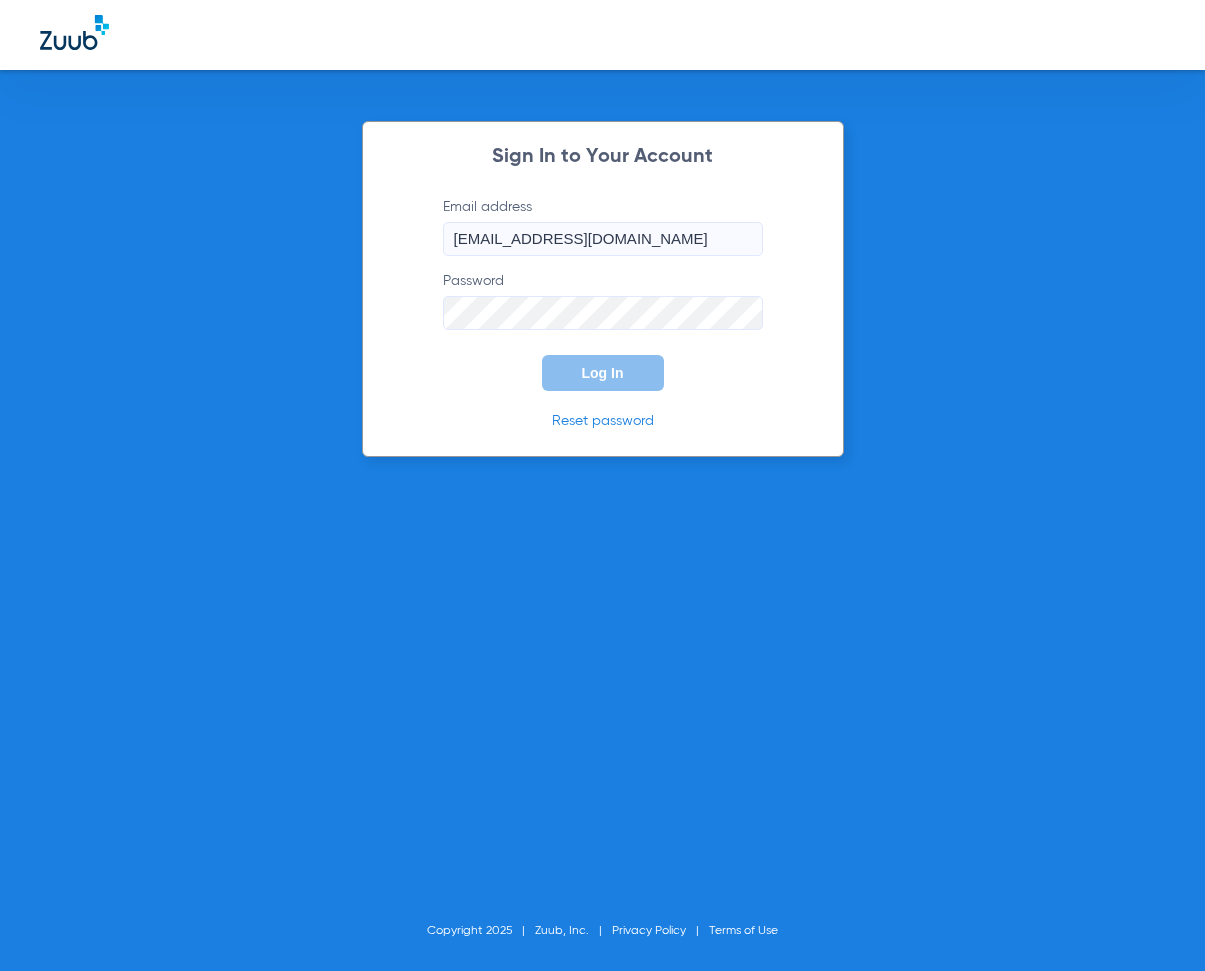 type on "cherylbenzeleski@smiles4keeps.com" 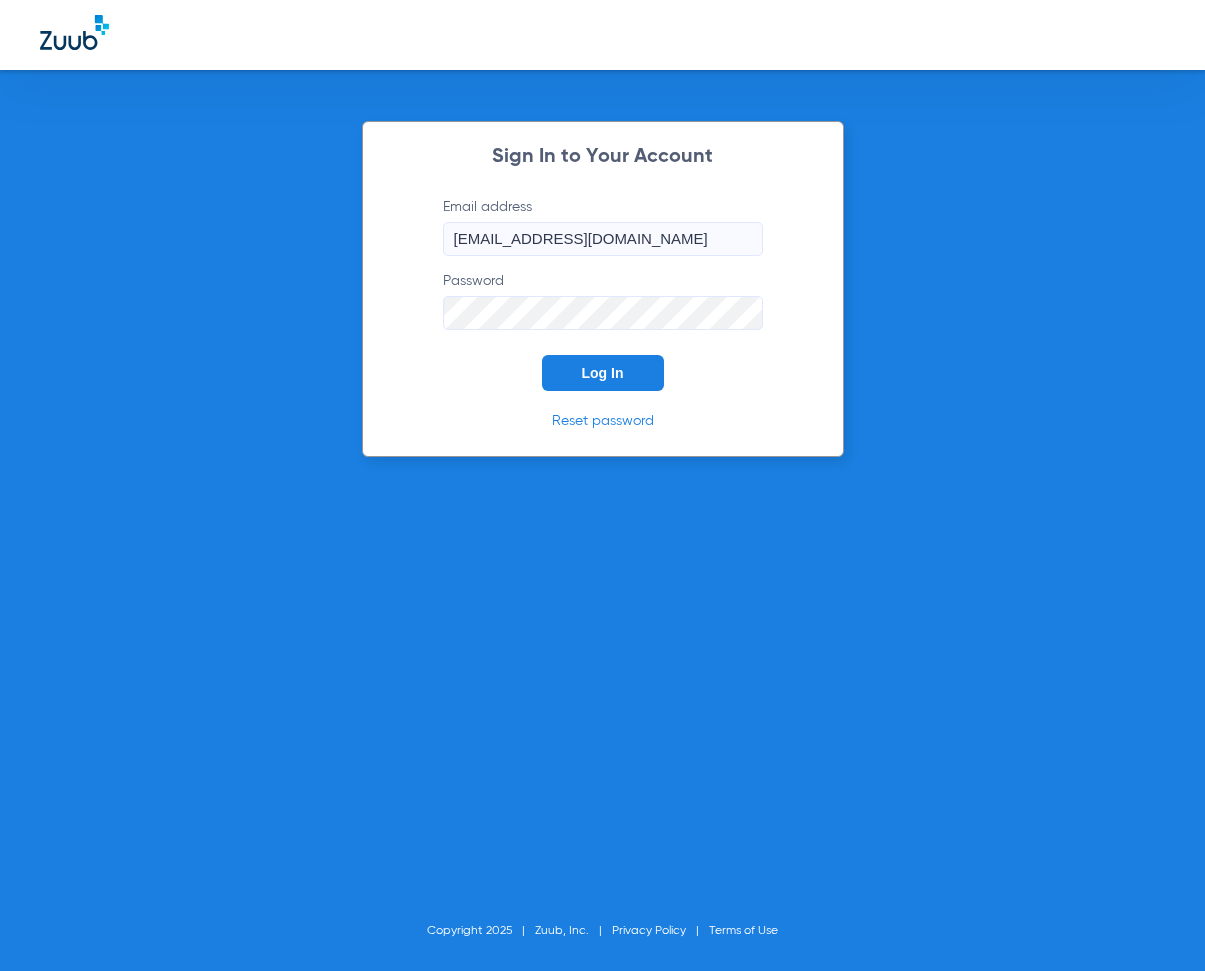 click on "Log In" 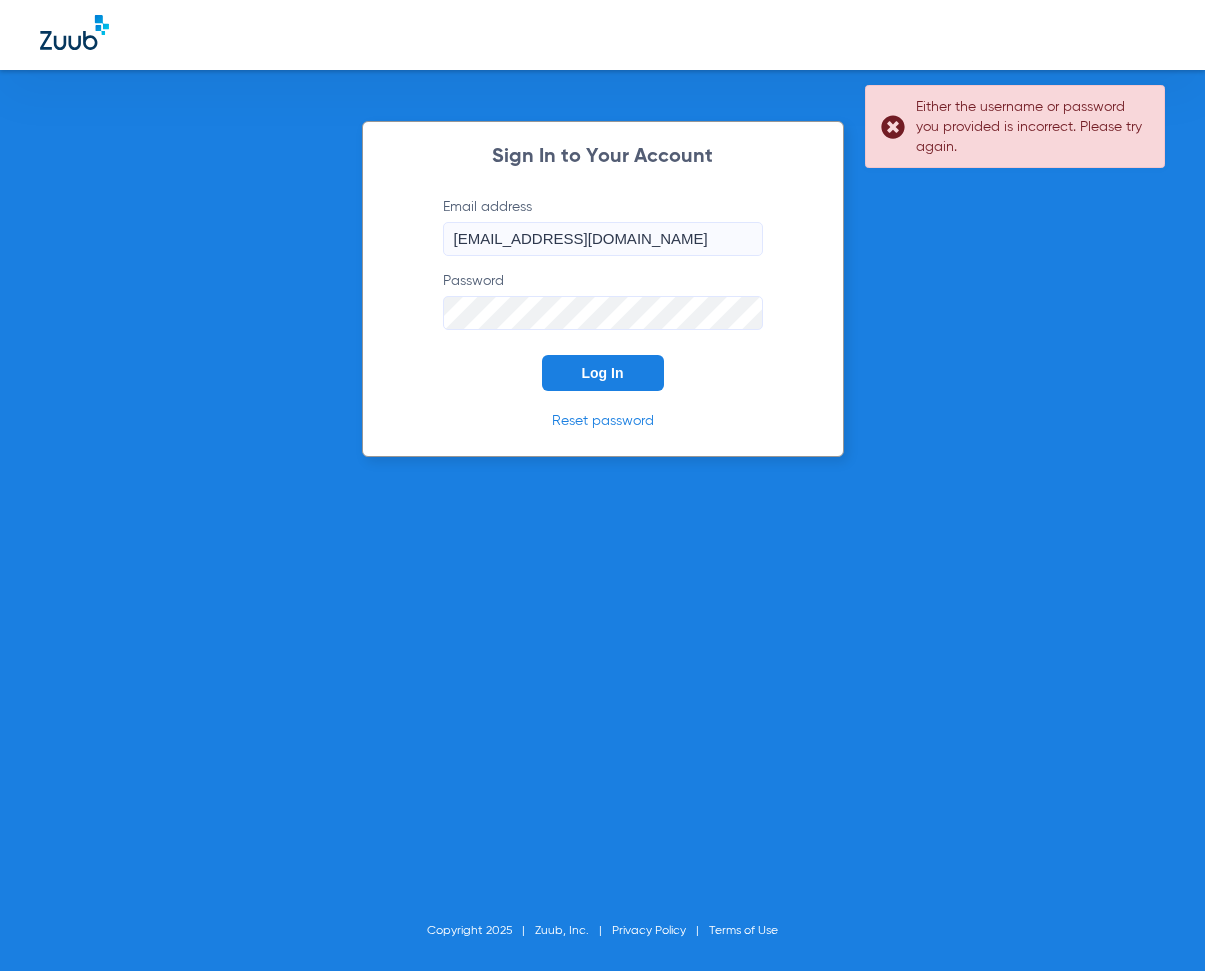 click on "Either the username or password you provided is incorrect. Please try again.  Sign In to Your Account  Email address  cherylbenzeleski@smiles4keeps.com  Password  Log In Reset password Copyright 2025 Zuub, Inc. Privacy Policy Terms of Use" at bounding box center (602, 485) 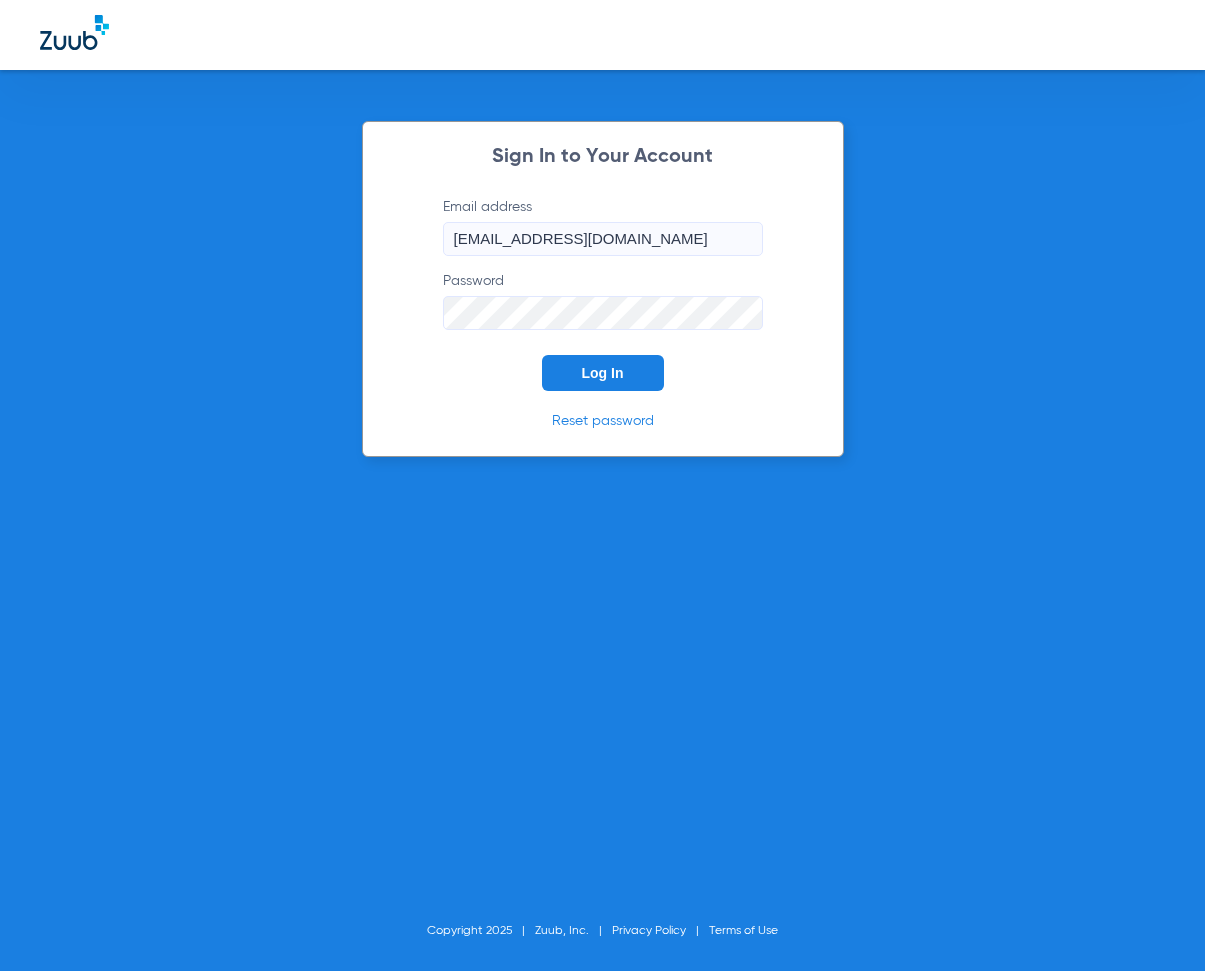 click on "Log In" 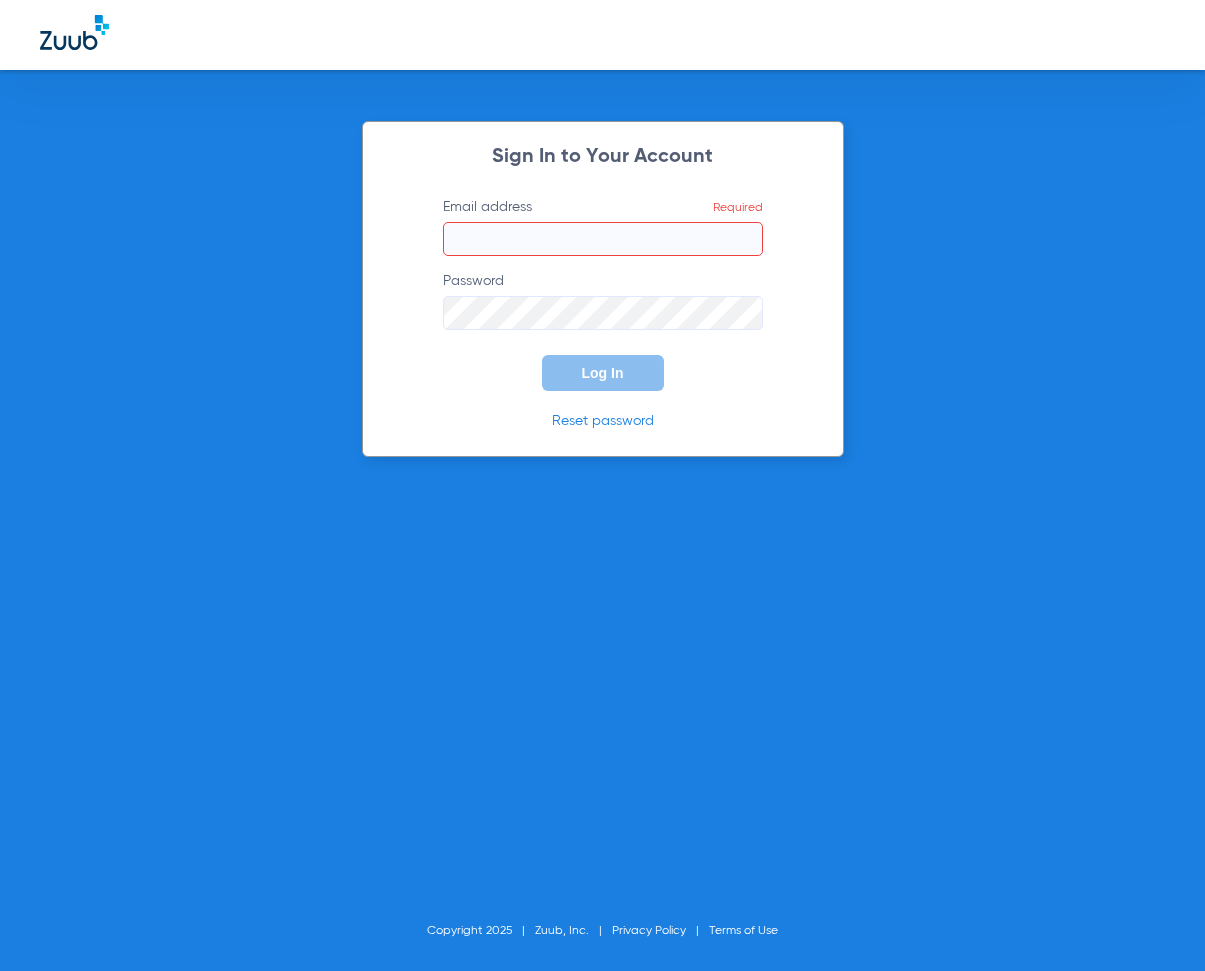 click on "Sign In to Your Account  Email address  Required  Password  Log In Reset password Copyright 2025 Zuub, Inc. Privacy Policy Terms of Use" 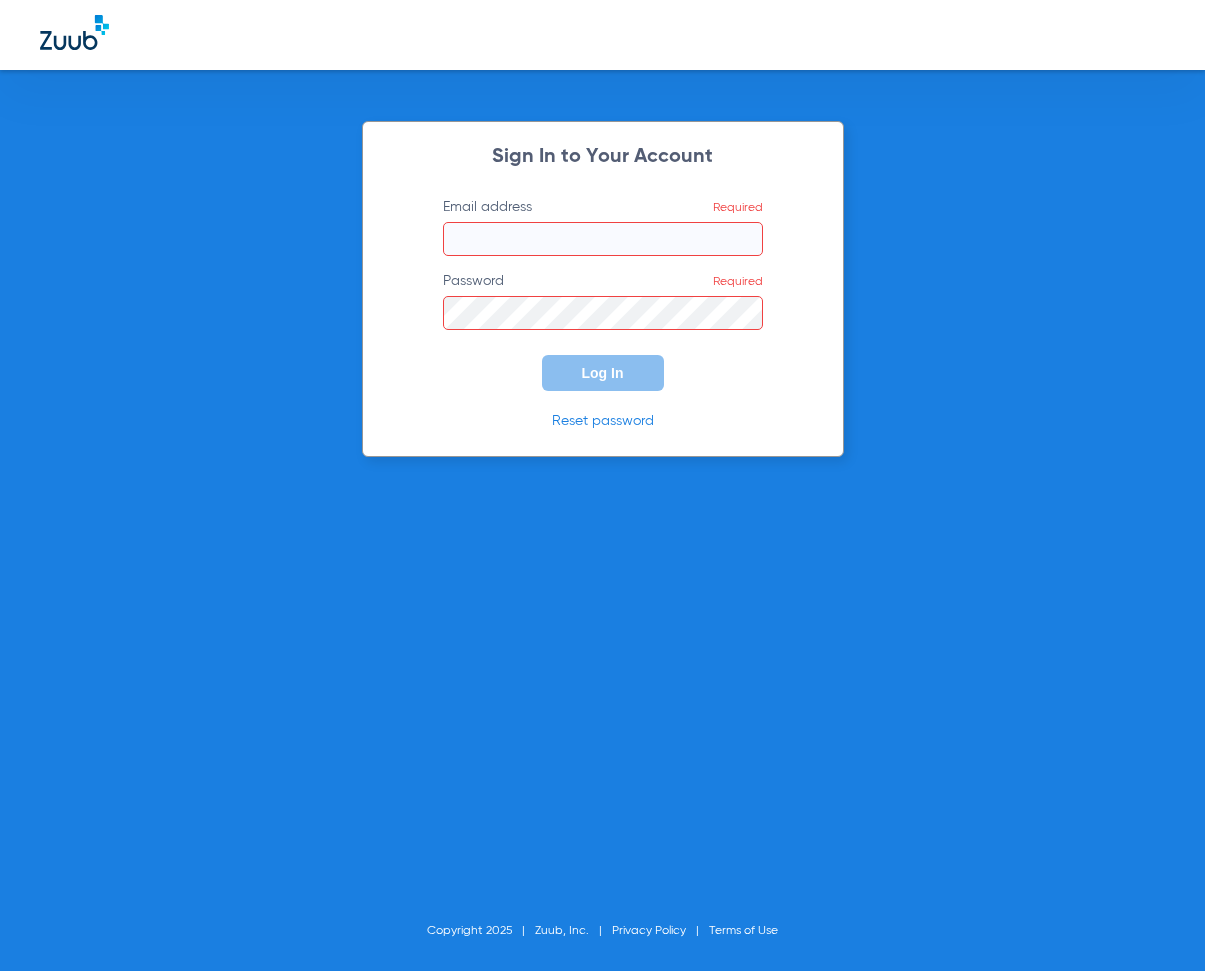 click on "Email address  Required" 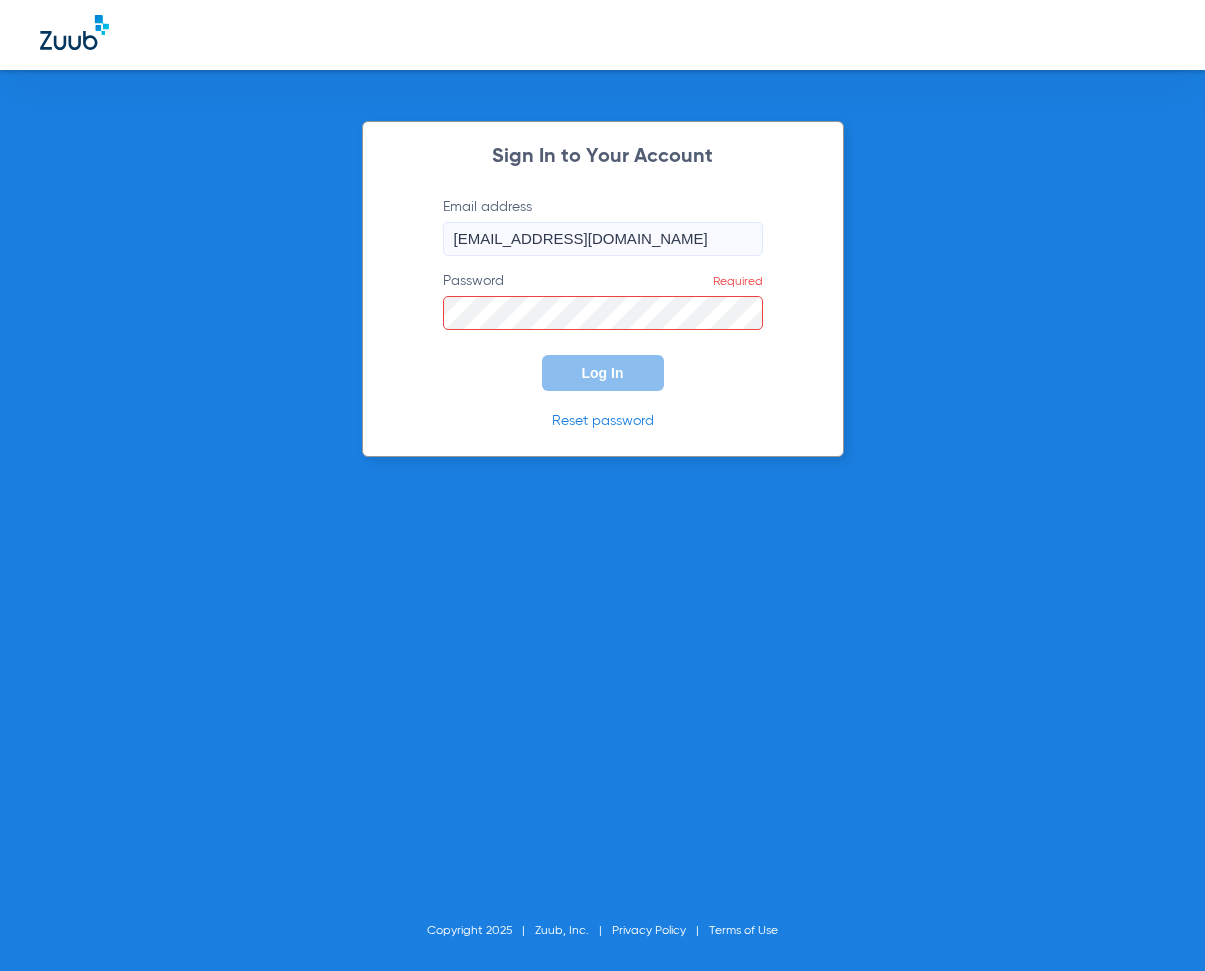 type on "cherylbenzeleski@smiles4keeps.com" 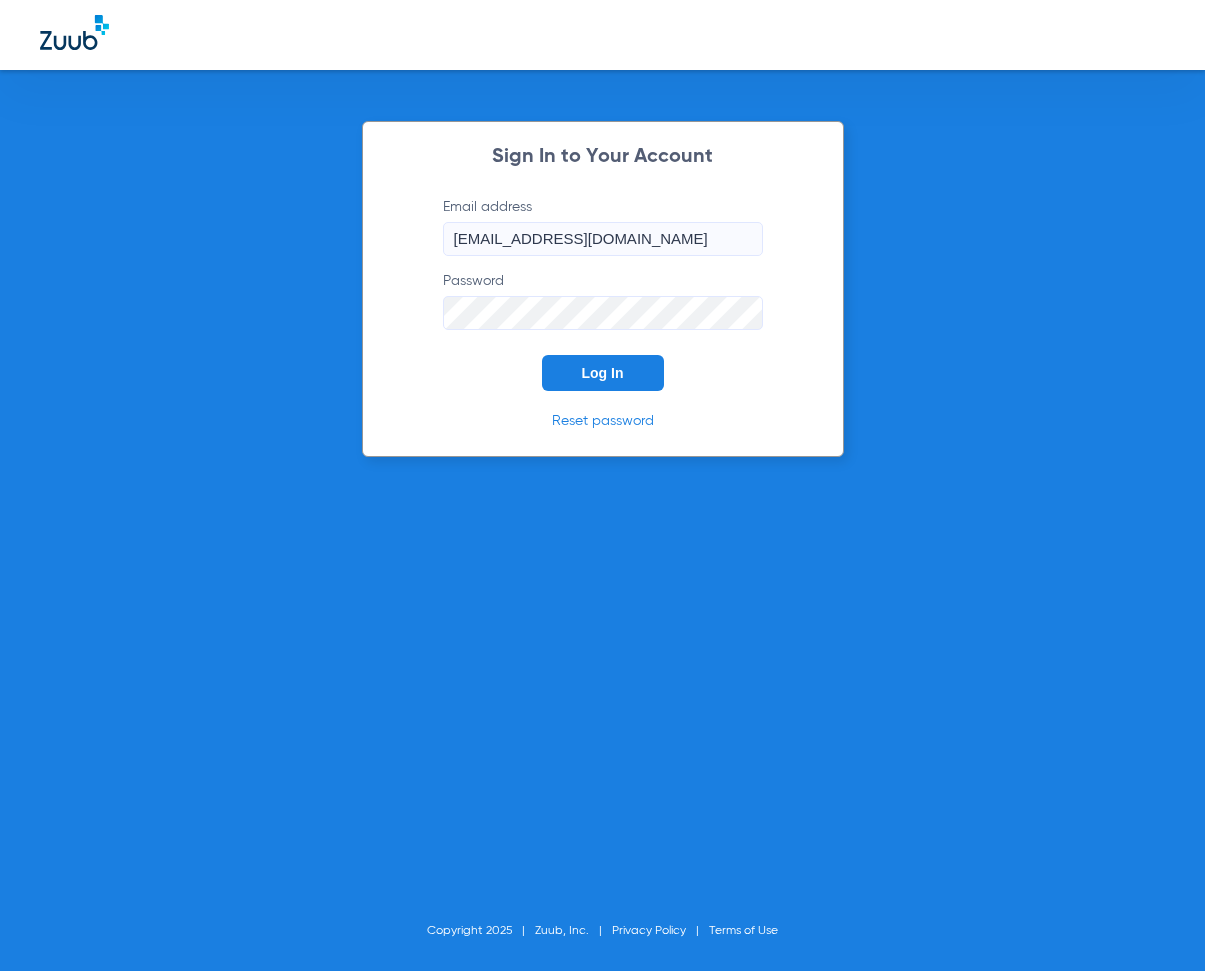 click on "Log In" 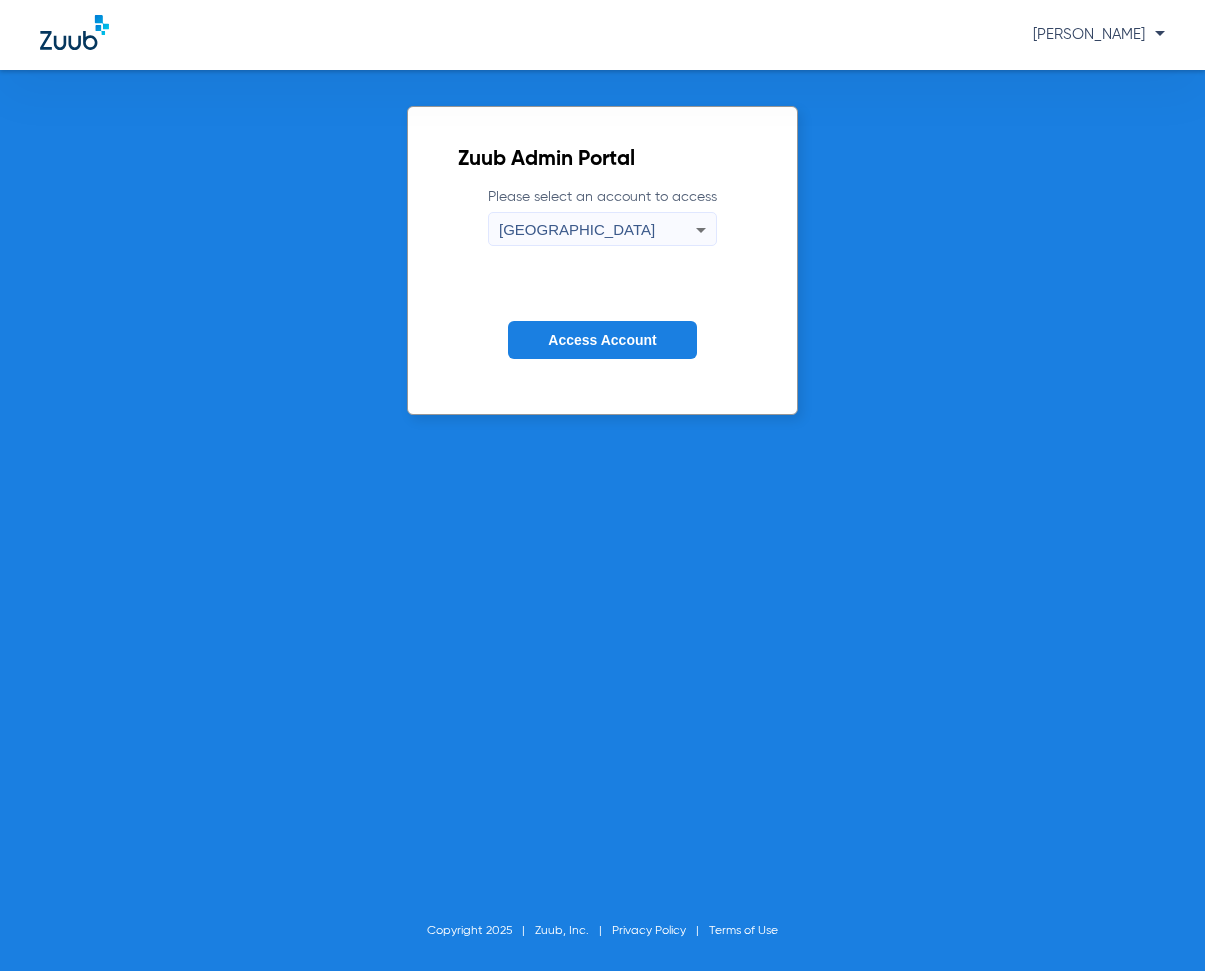 click 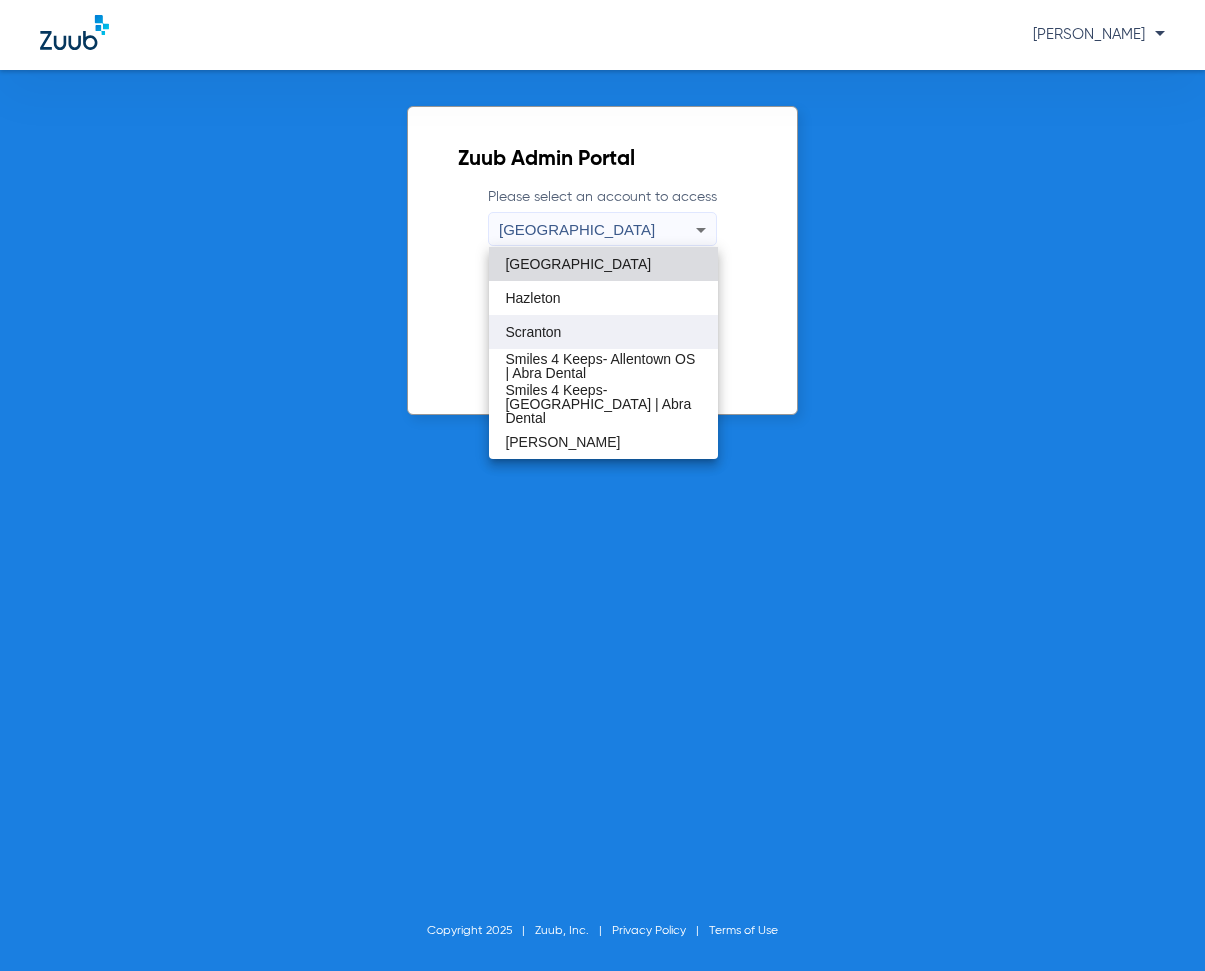 click on "Scranton" at bounding box center (533, 332) 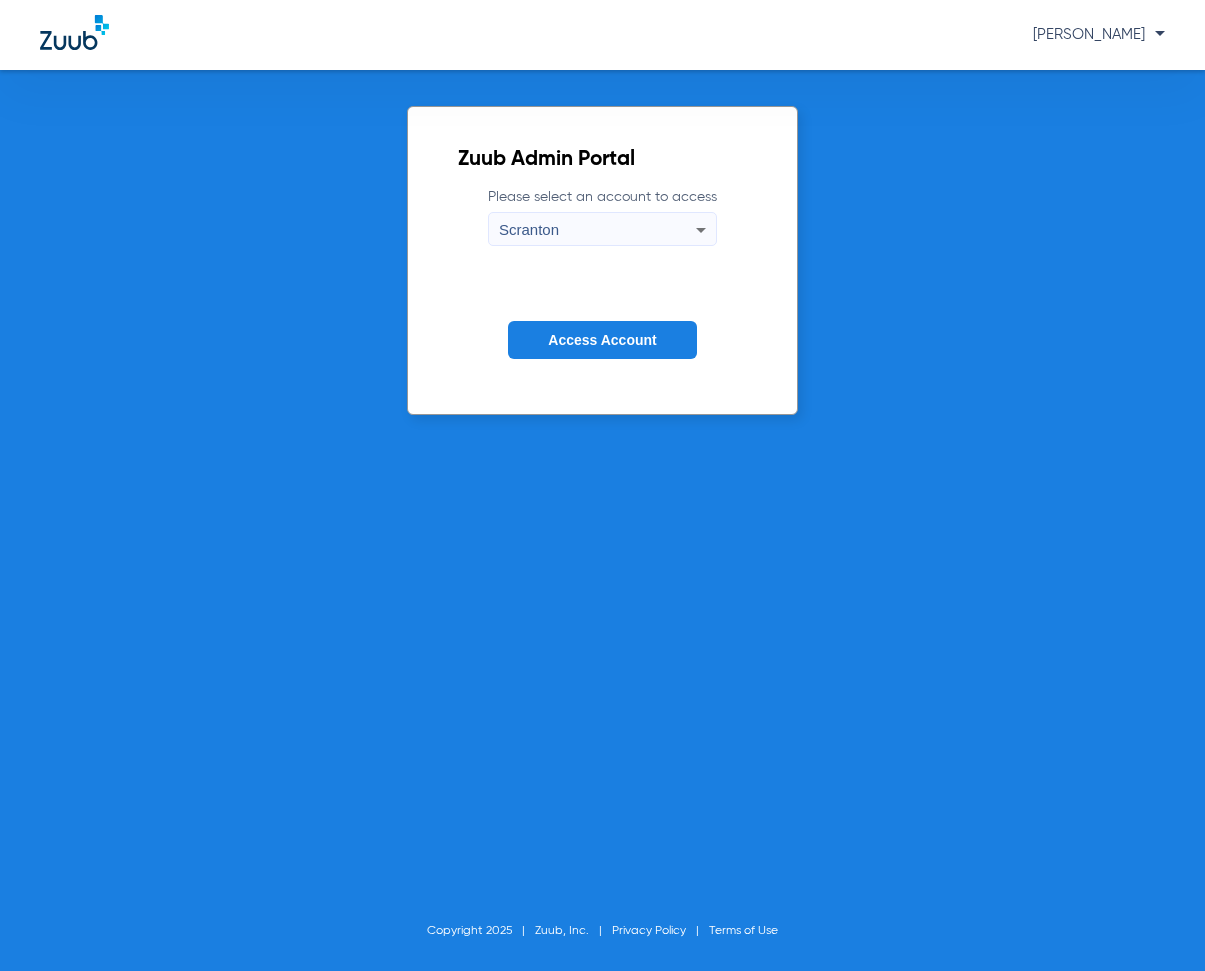 click on "Access Account" 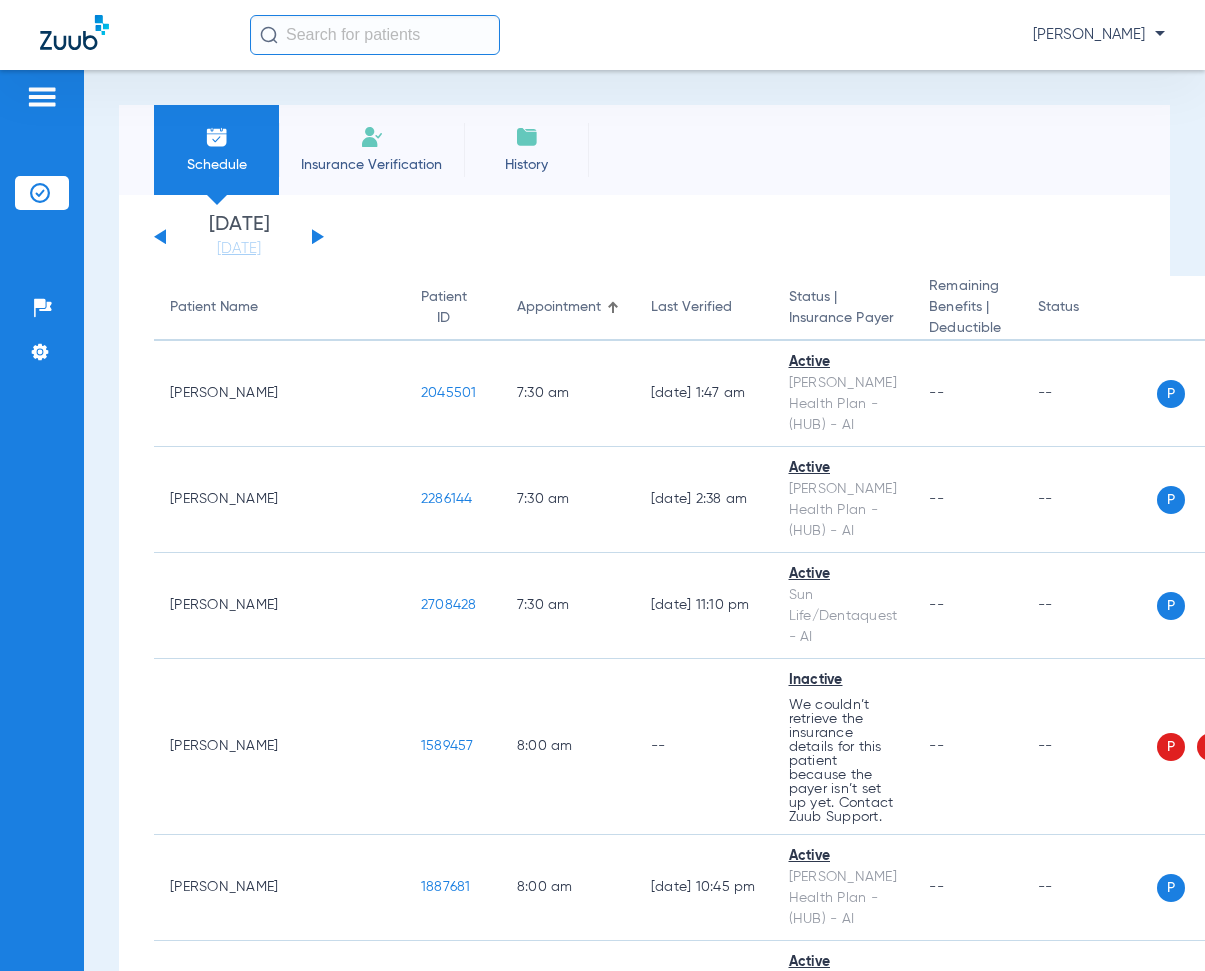 click 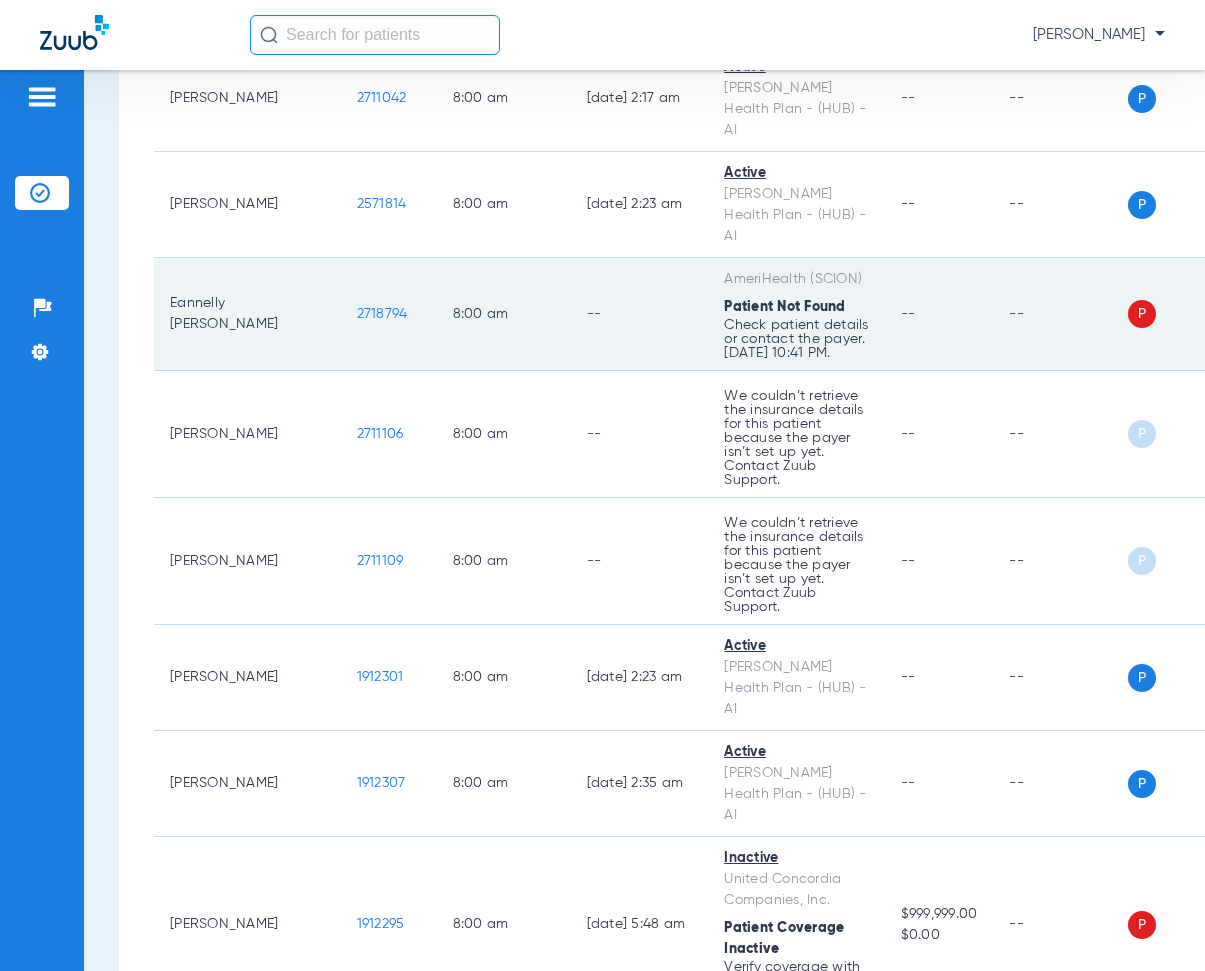 scroll, scrollTop: 700, scrollLeft: 0, axis: vertical 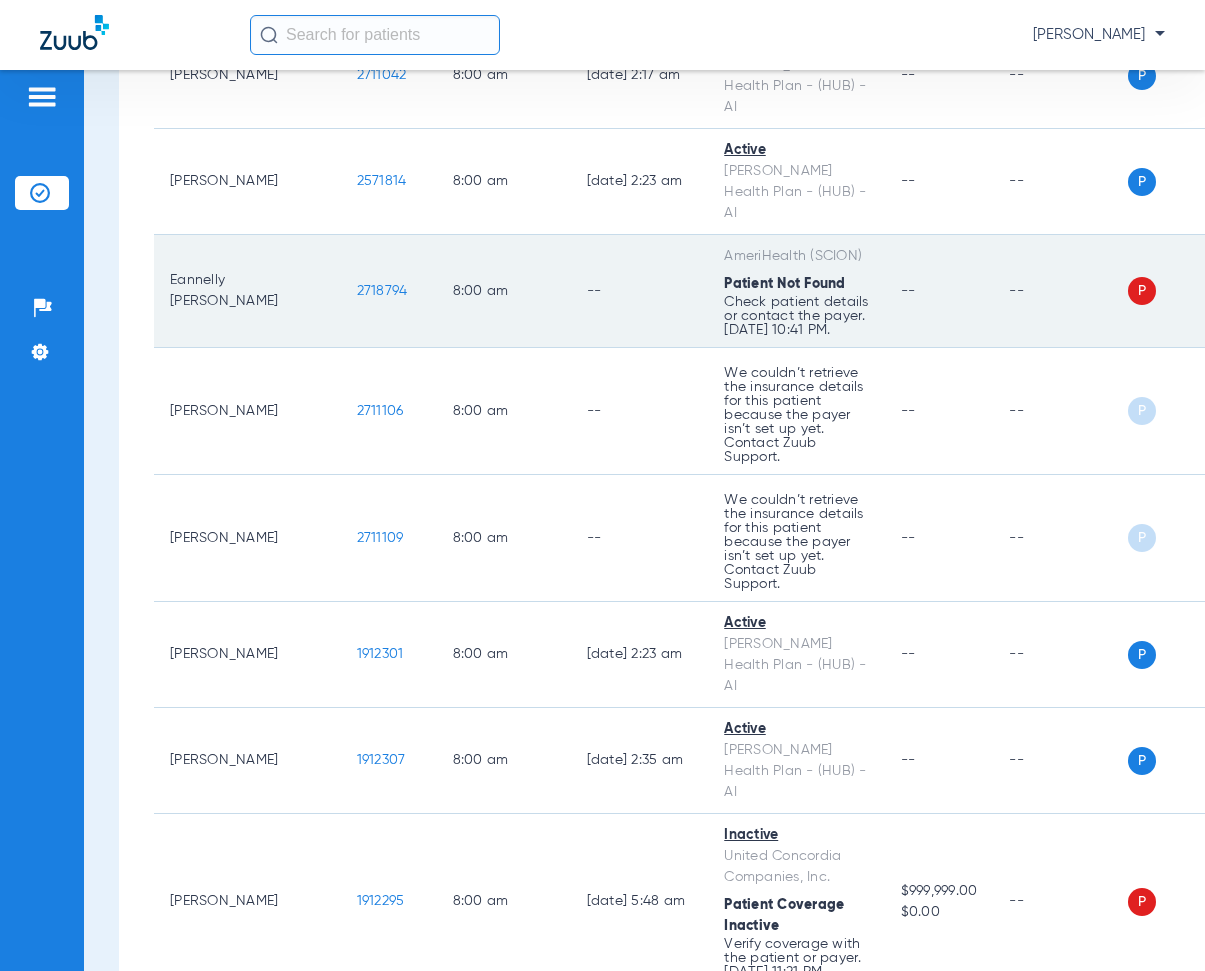 drag, startPoint x: 318, startPoint y: 238, endPoint x: 540, endPoint y: 253, distance: 222.50618 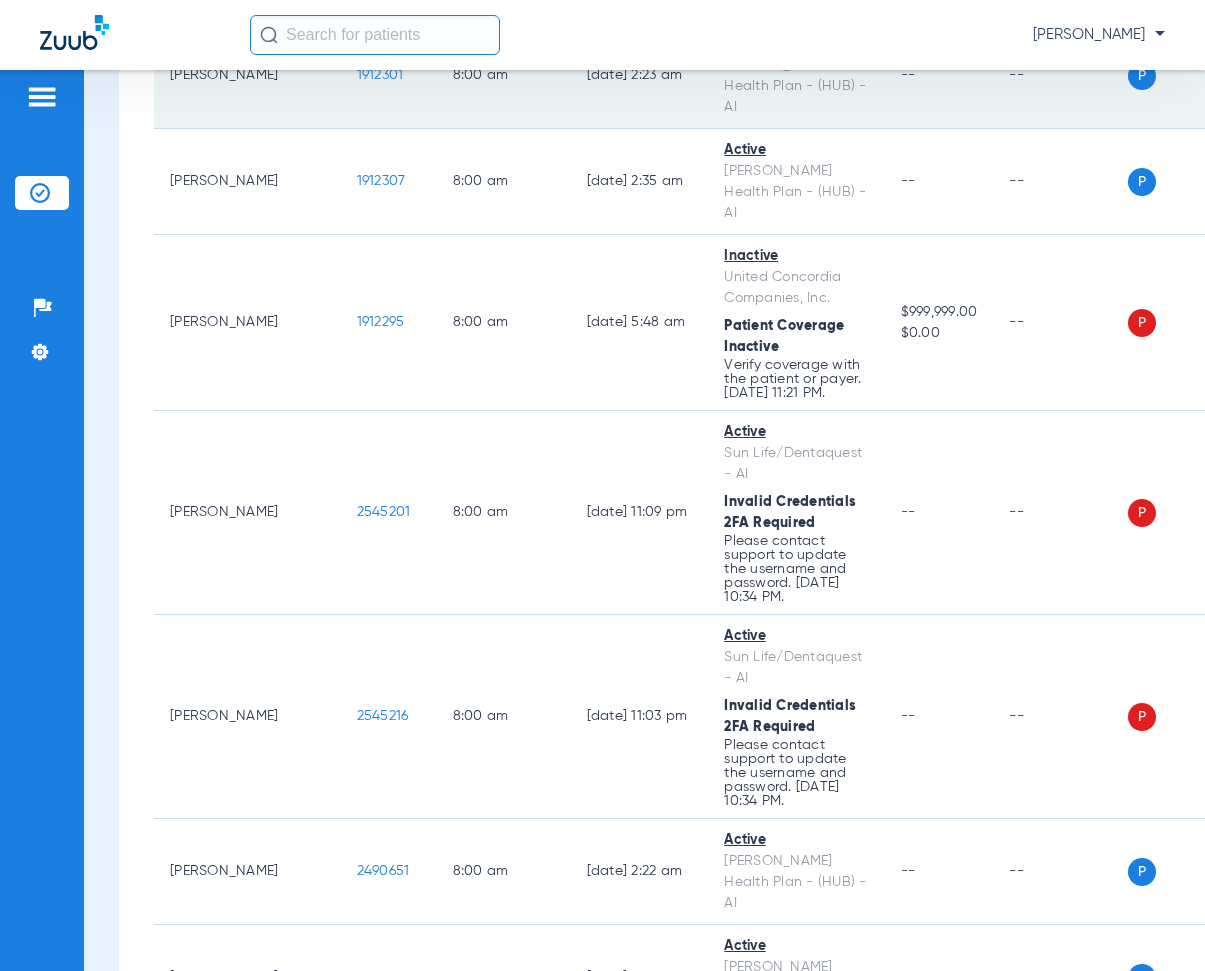 scroll, scrollTop: 1300, scrollLeft: 0, axis: vertical 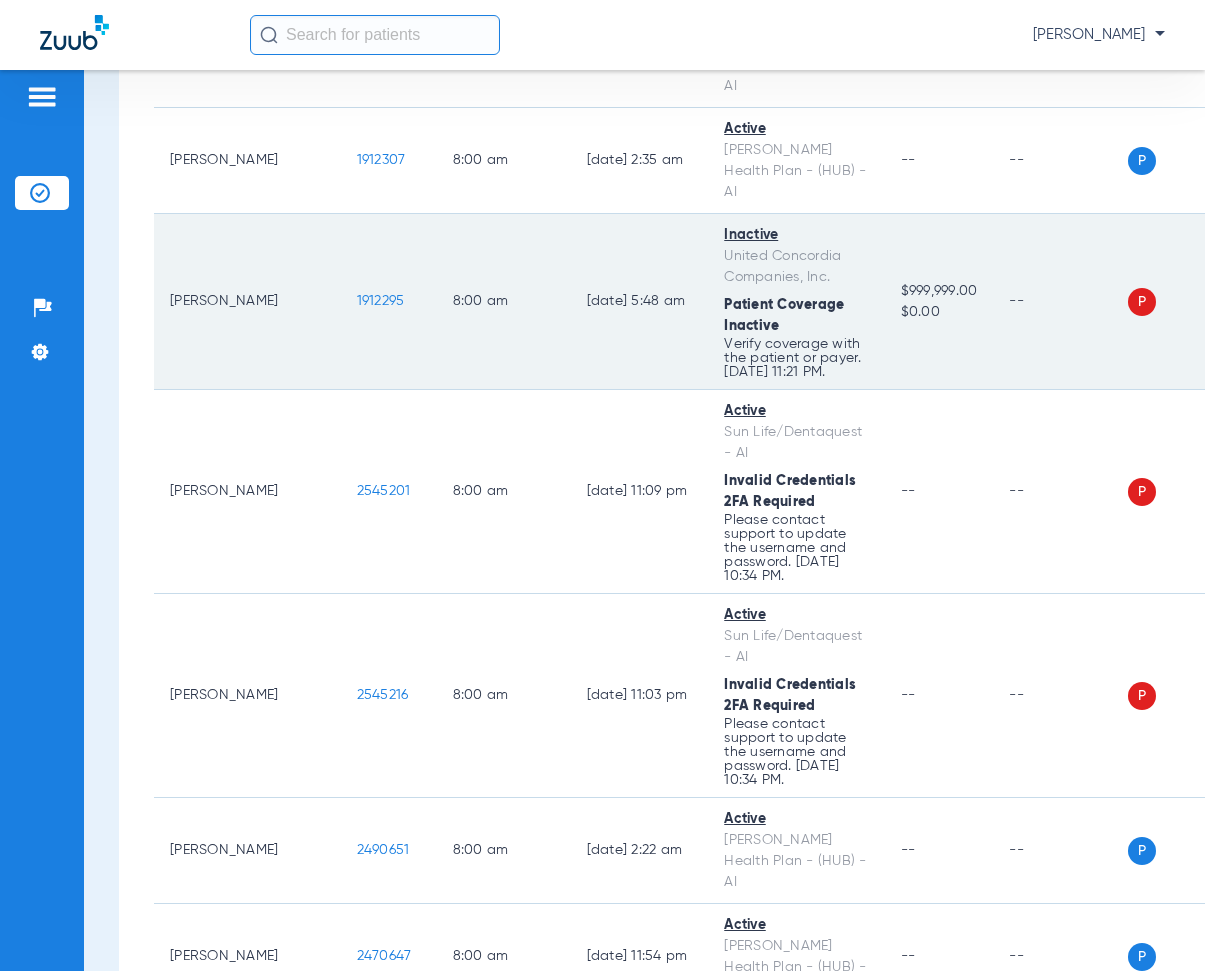 drag, startPoint x: 322, startPoint y: 287, endPoint x: 377, endPoint y: 306, distance: 58.189346 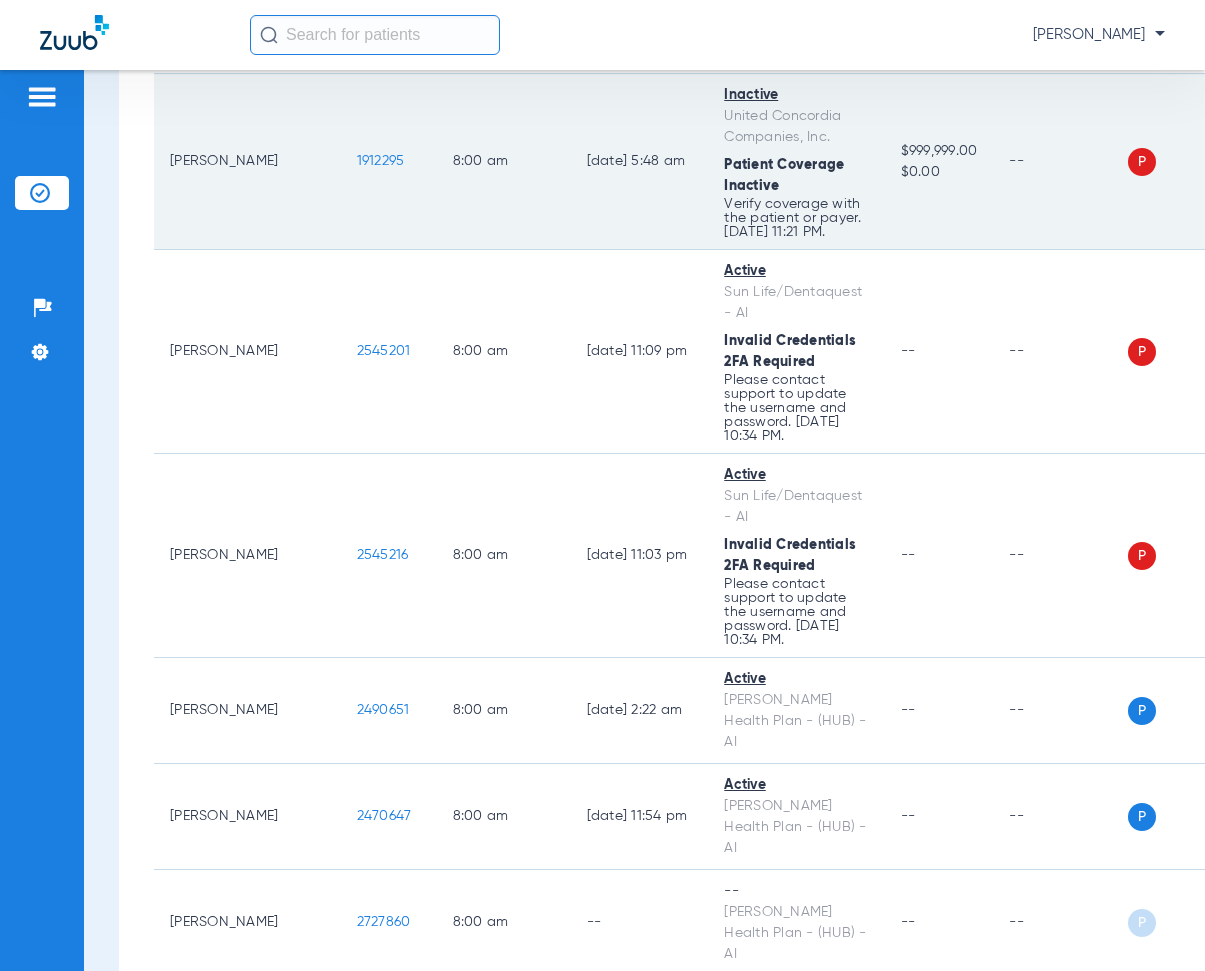 scroll, scrollTop: 1500, scrollLeft: 0, axis: vertical 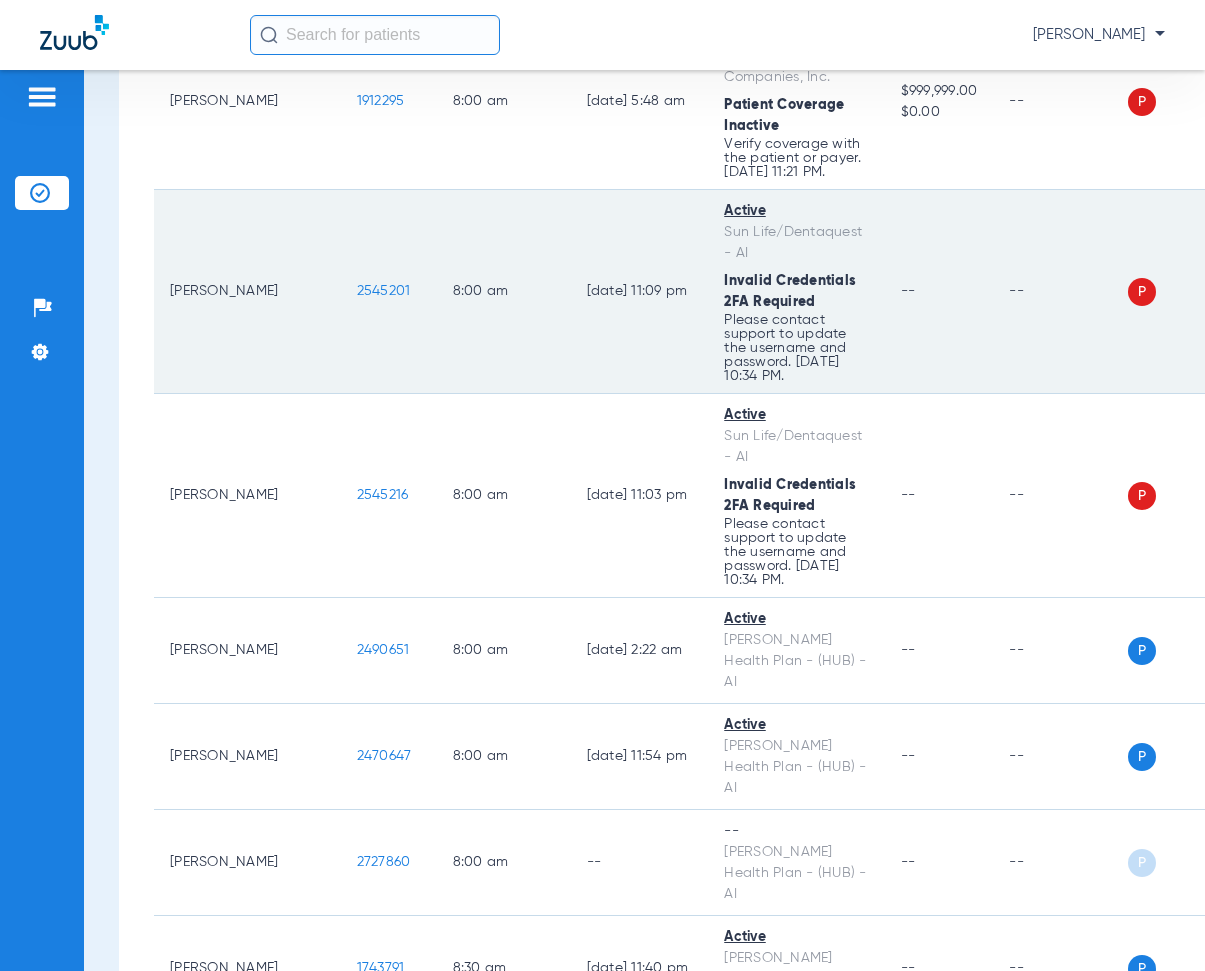 drag, startPoint x: 324, startPoint y: 331, endPoint x: 360, endPoint y: 304, distance: 45 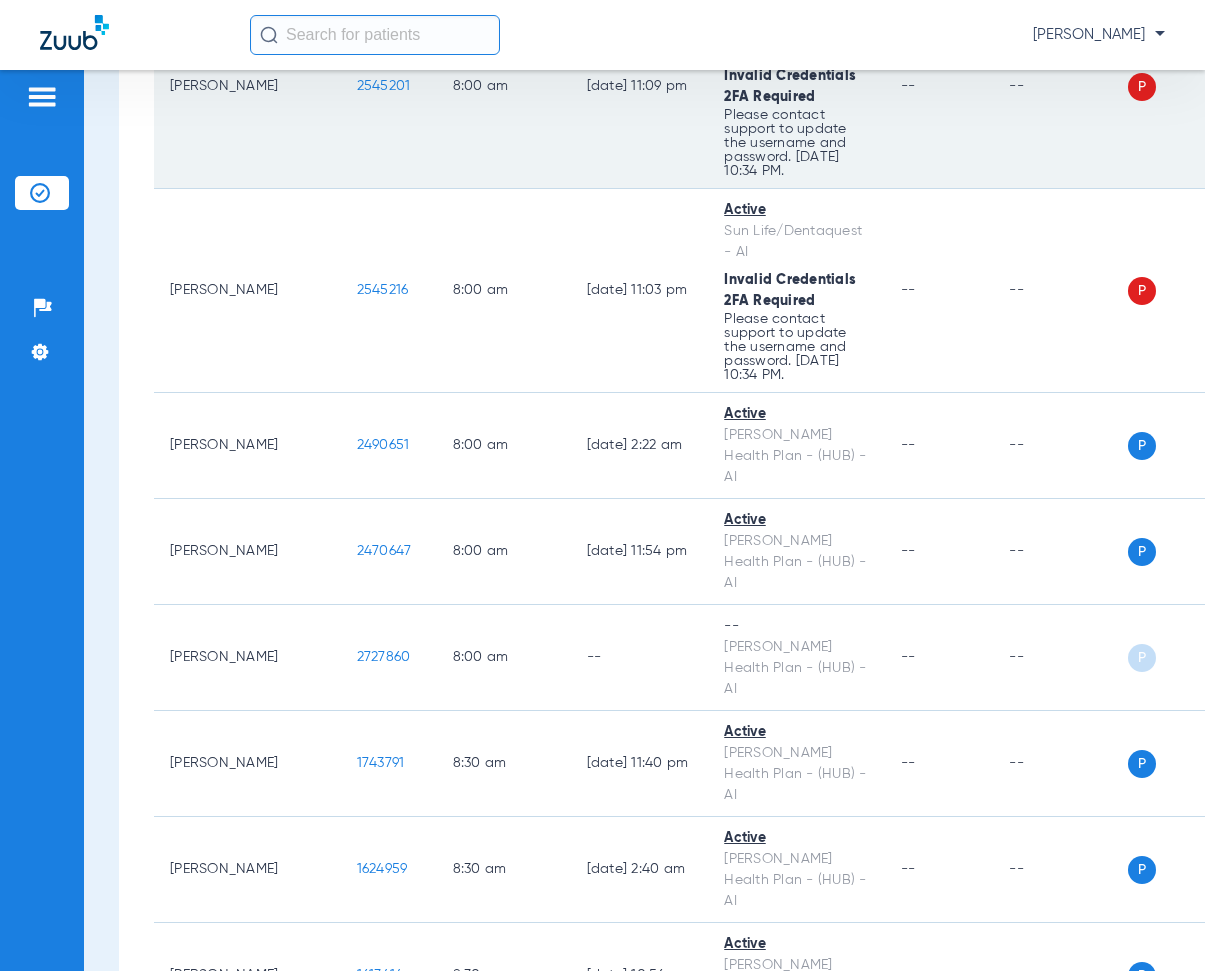 scroll, scrollTop: 1800, scrollLeft: 0, axis: vertical 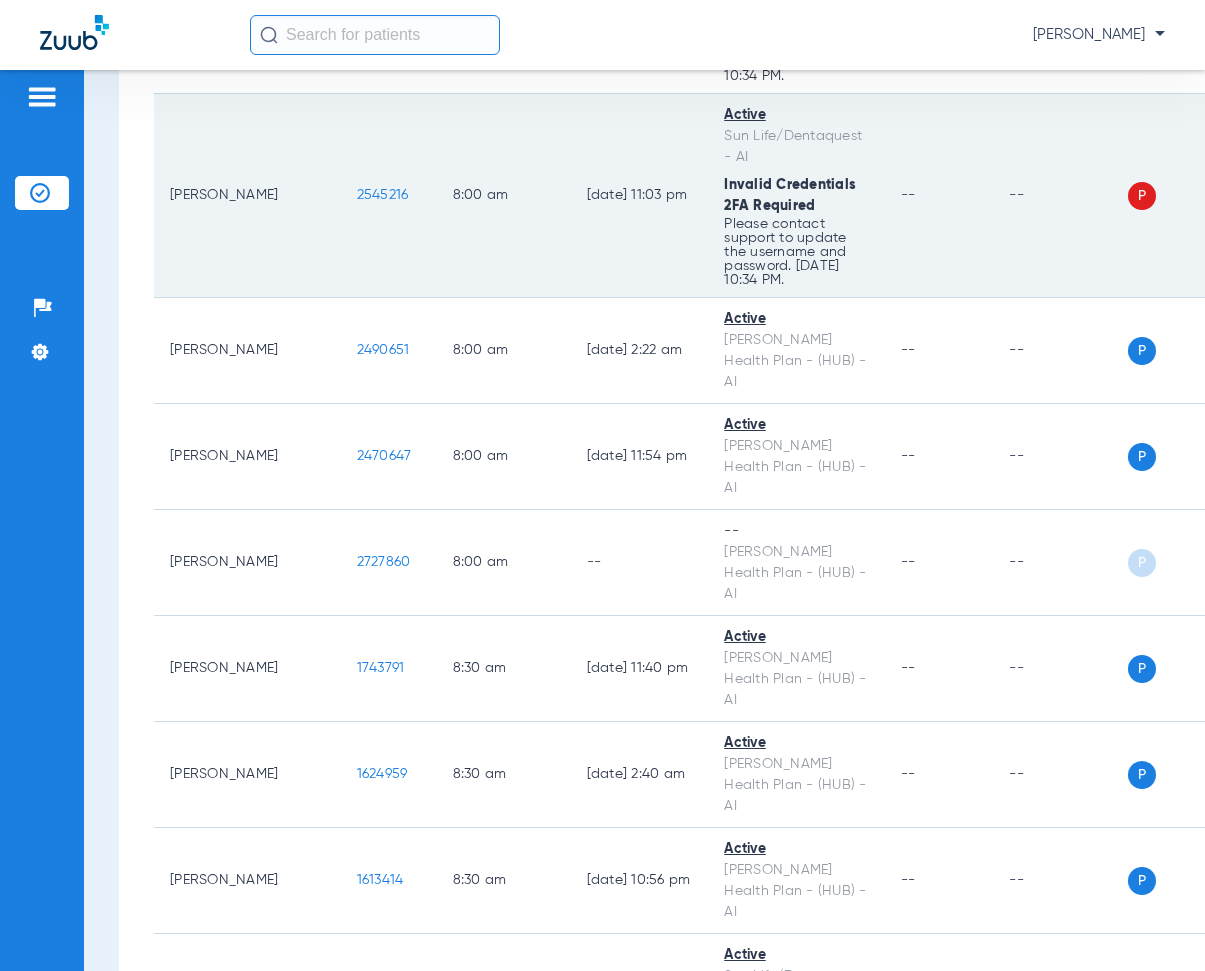 drag, startPoint x: 320, startPoint y: 303, endPoint x: 403, endPoint y: 317, distance: 84.17244 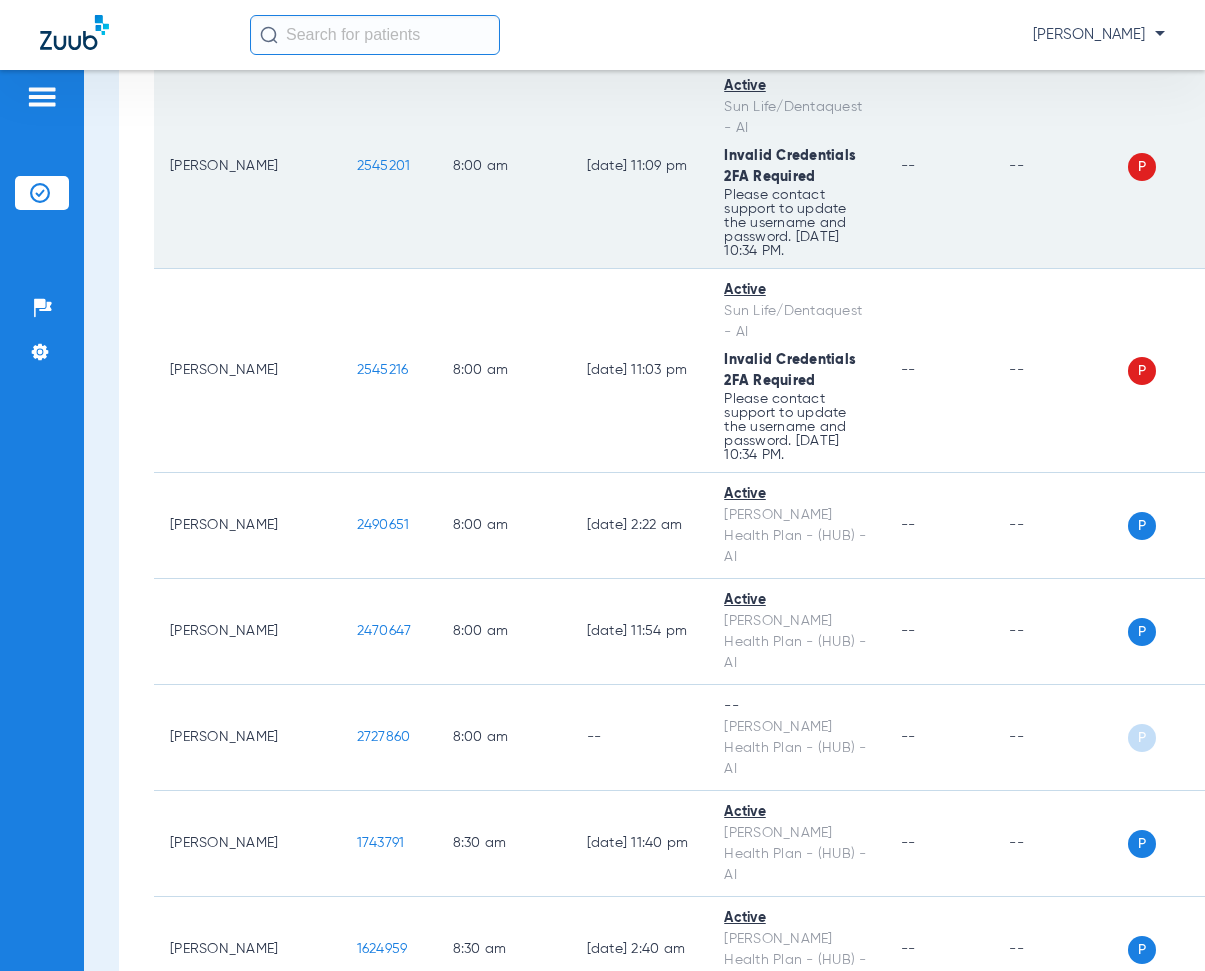 scroll, scrollTop: 1600, scrollLeft: 0, axis: vertical 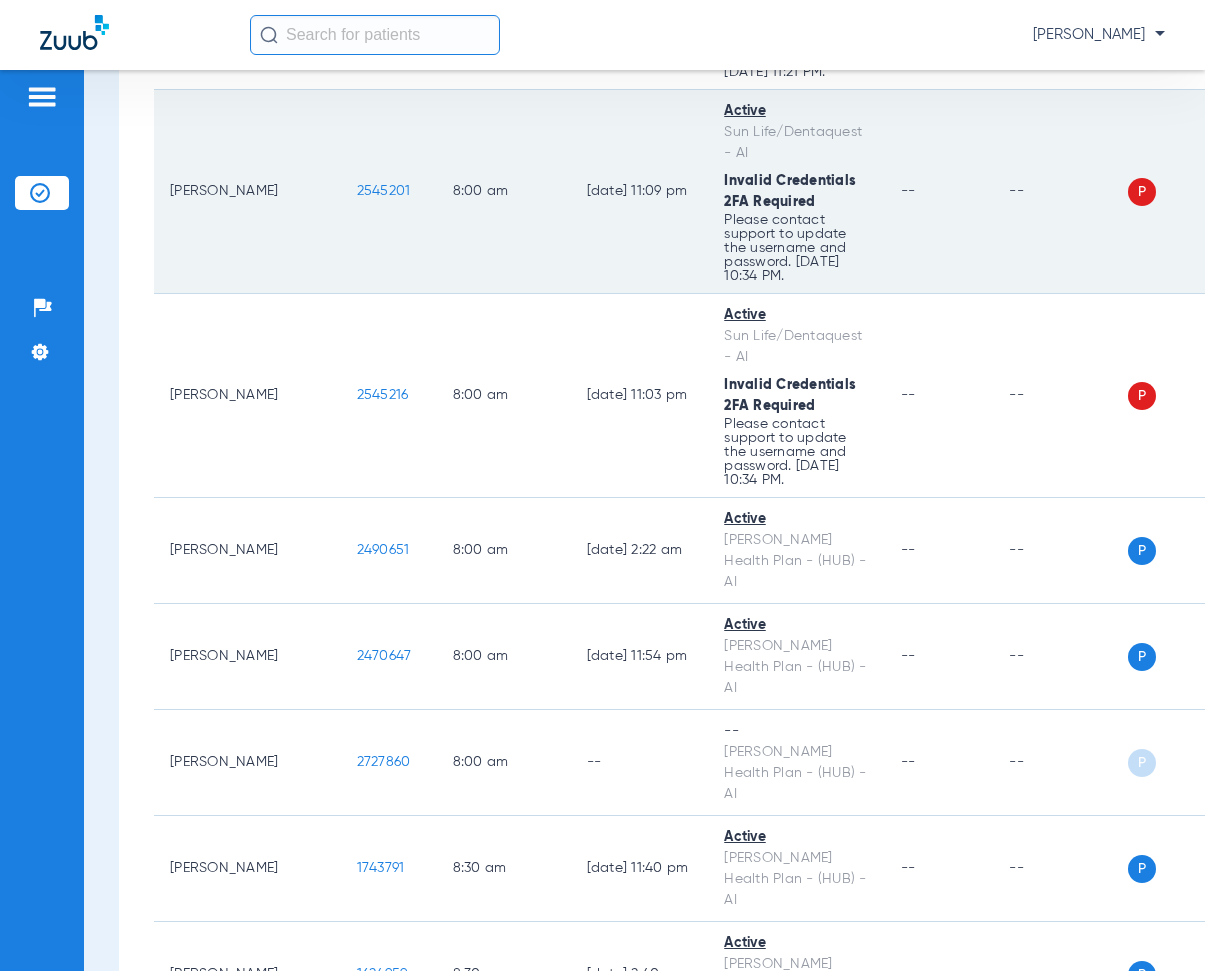 click on "2545201" 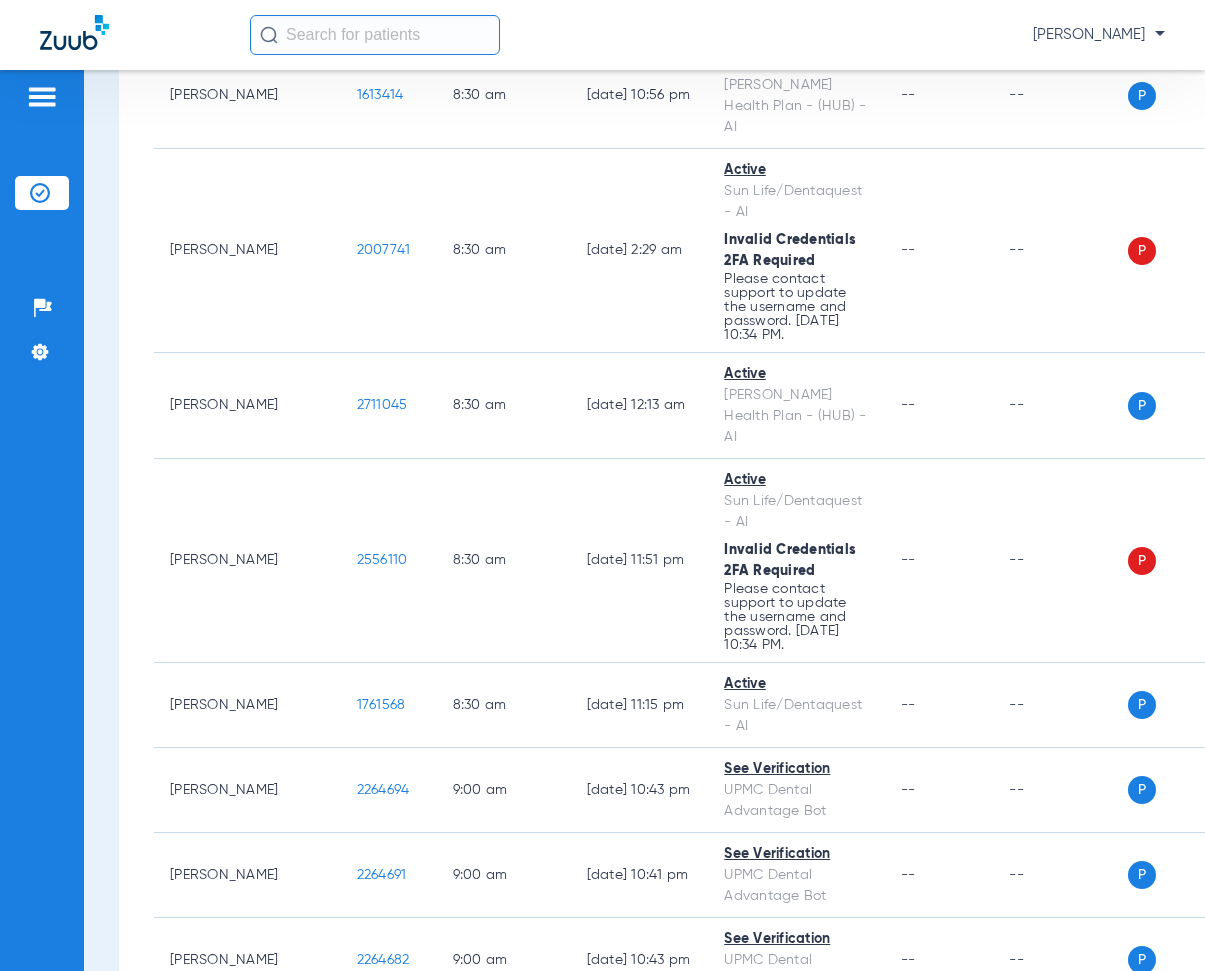 scroll, scrollTop: 2600, scrollLeft: 0, axis: vertical 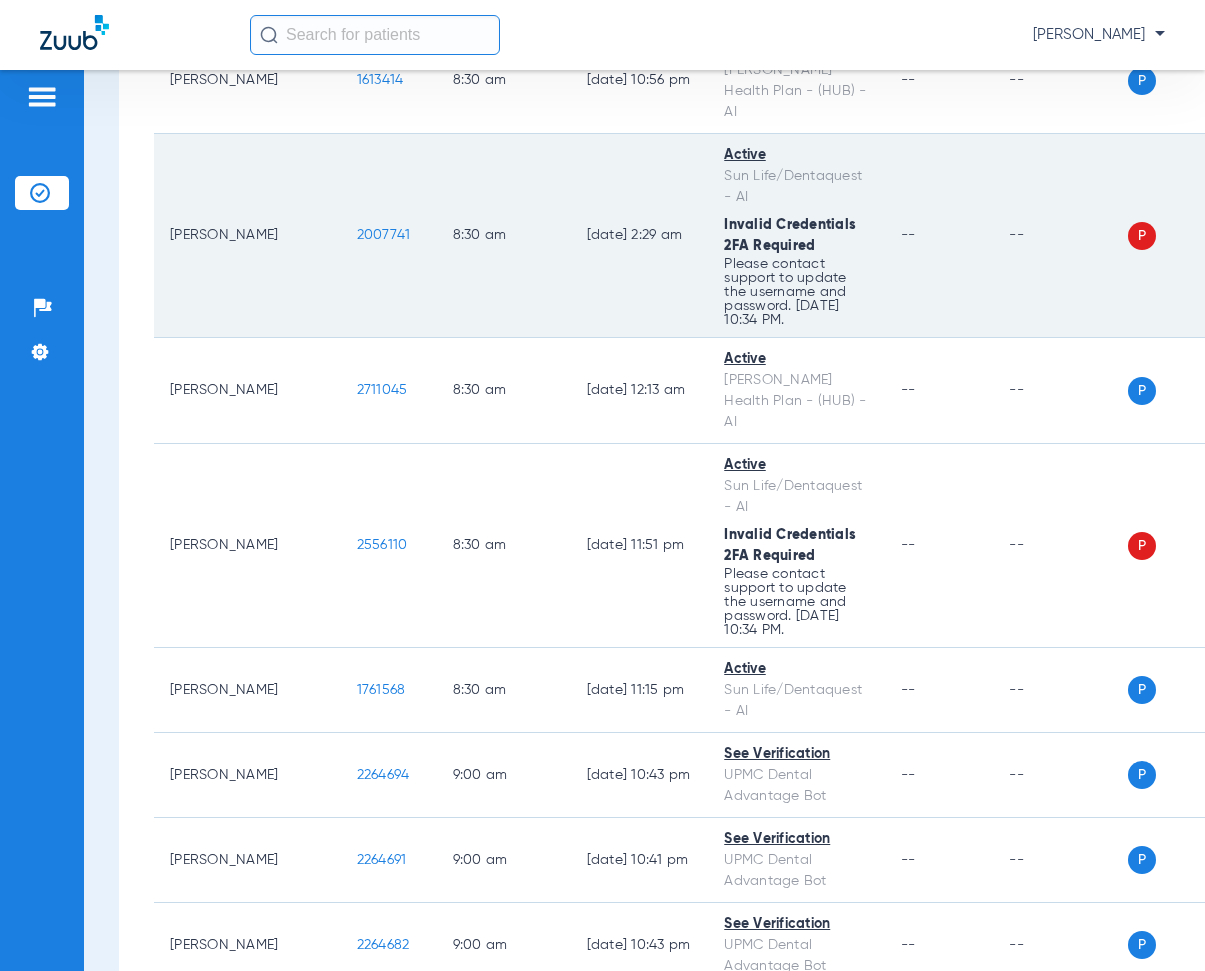 drag, startPoint x: 329, startPoint y: 288, endPoint x: 386, endPoint y: 250, distance: 68.50548 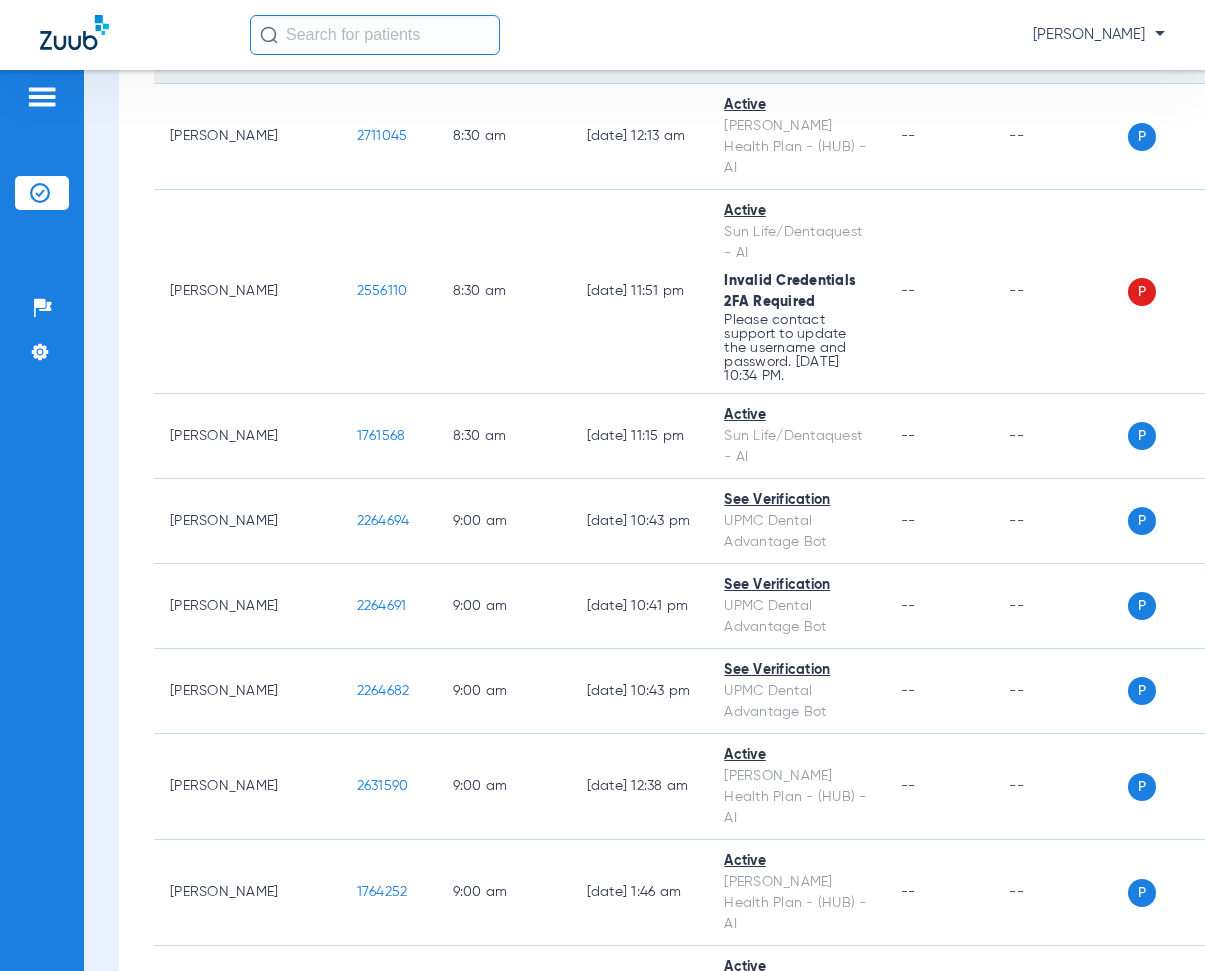 scroll, scrollTop: 2900, scrollLeft: 0, axis: vertical 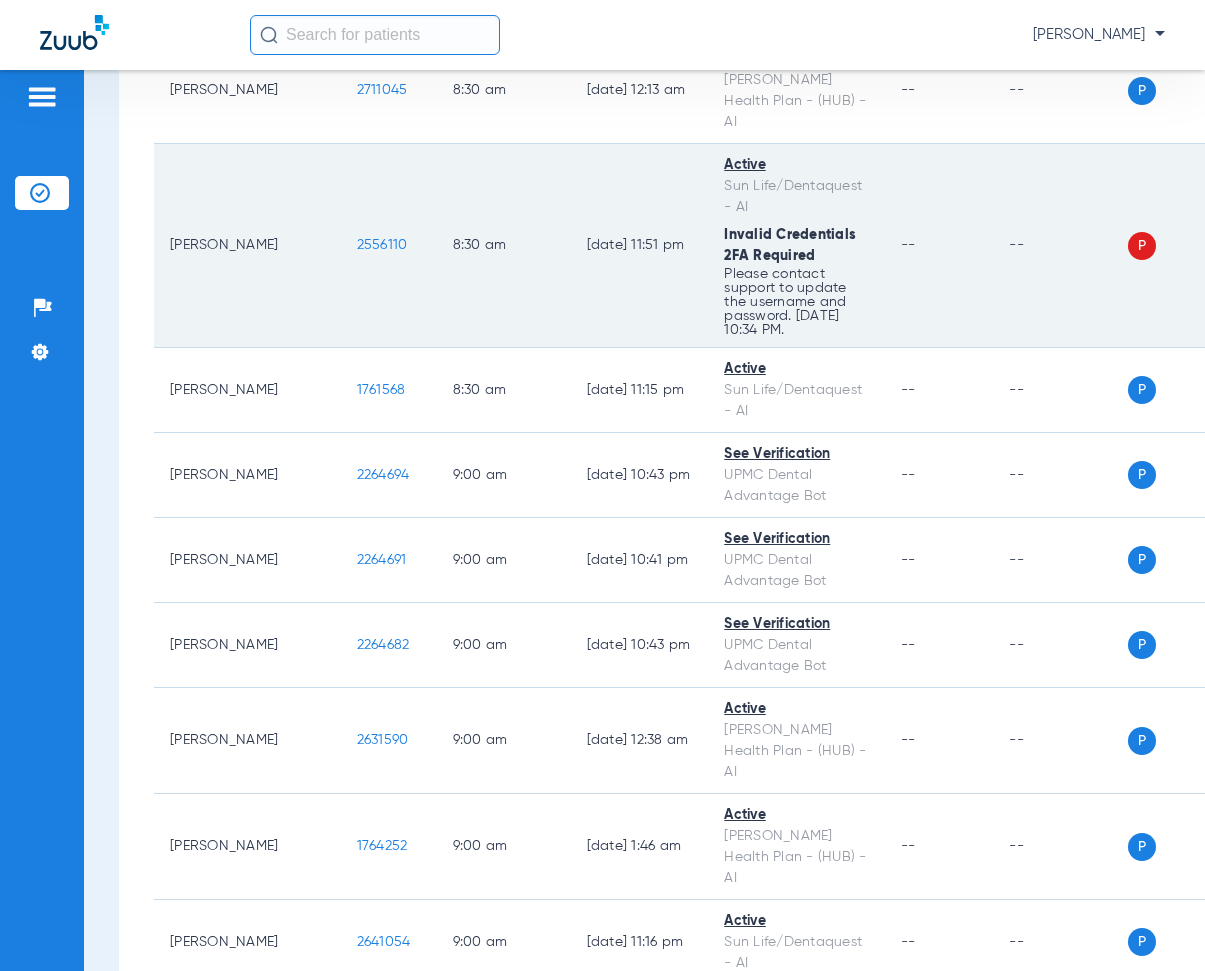 drag, startPoint x: 317, startPoint y: 346, endPoint x: 404, endPoint y: 368, distance: 89.73851 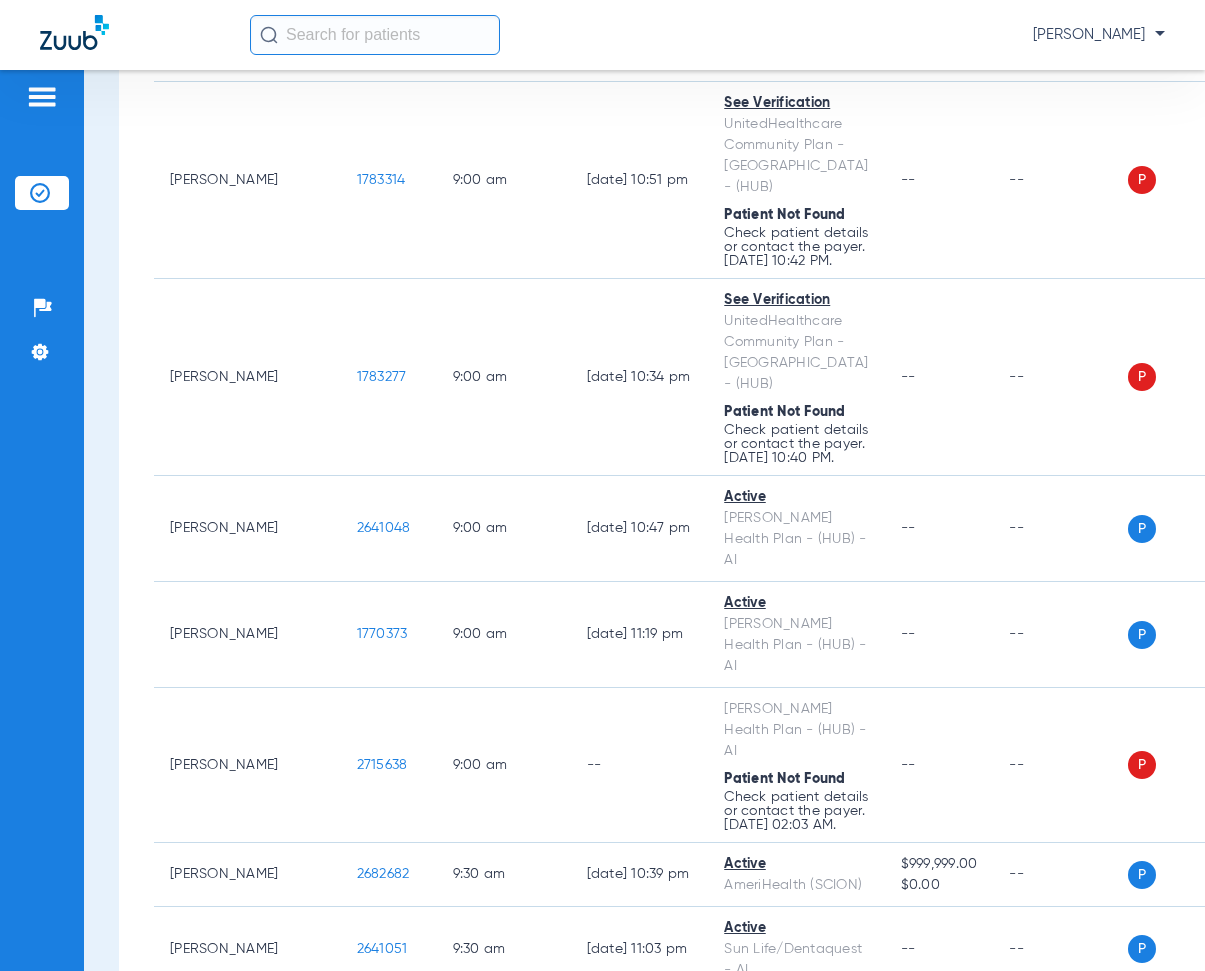 scroll, scrollTop: 4200, scrollLeft: 0, axis: vertical 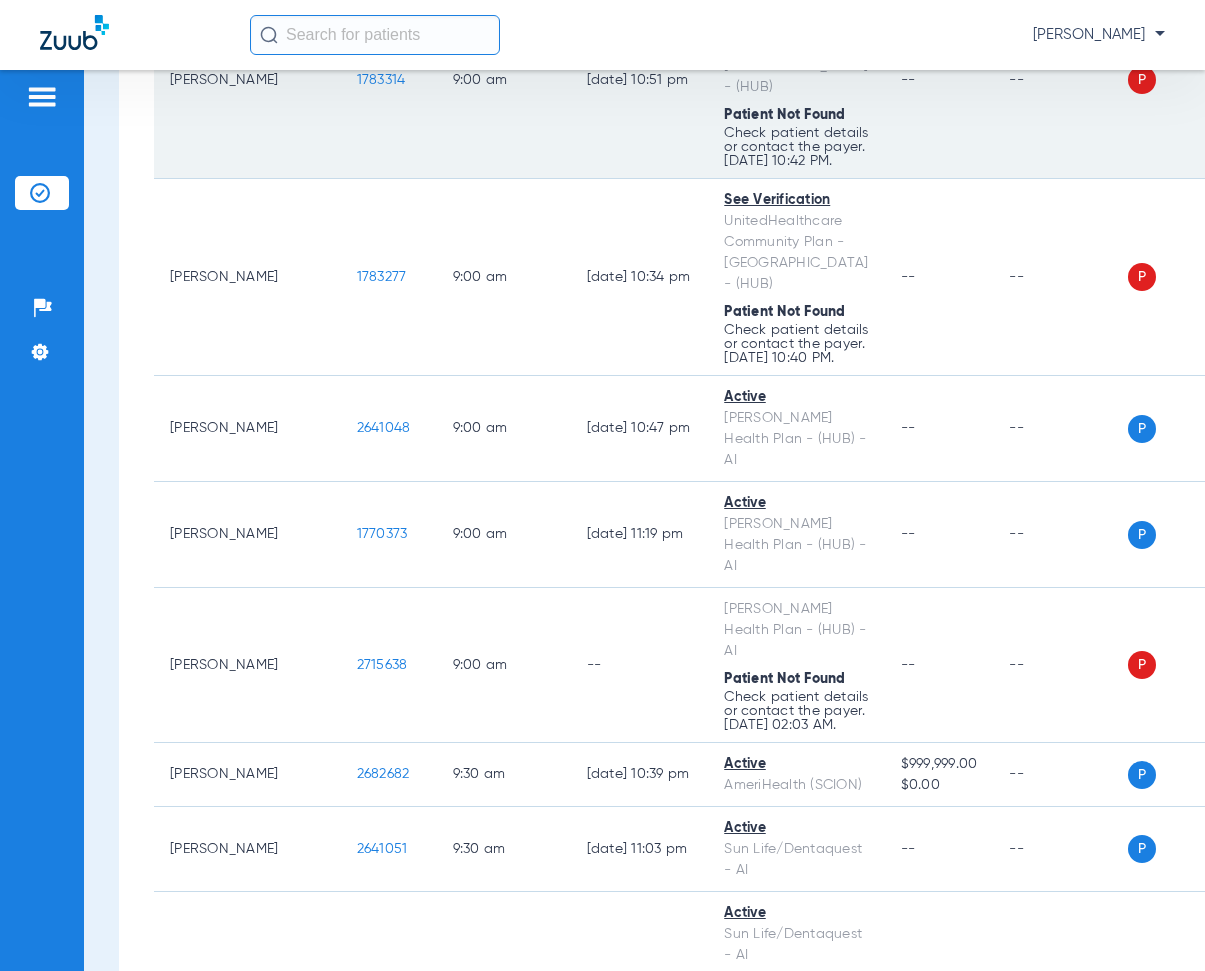 drag, startPoint x: 317, startPoint y: 252, endPoint x: 508, endPoint y: 280, distance: 193.04144 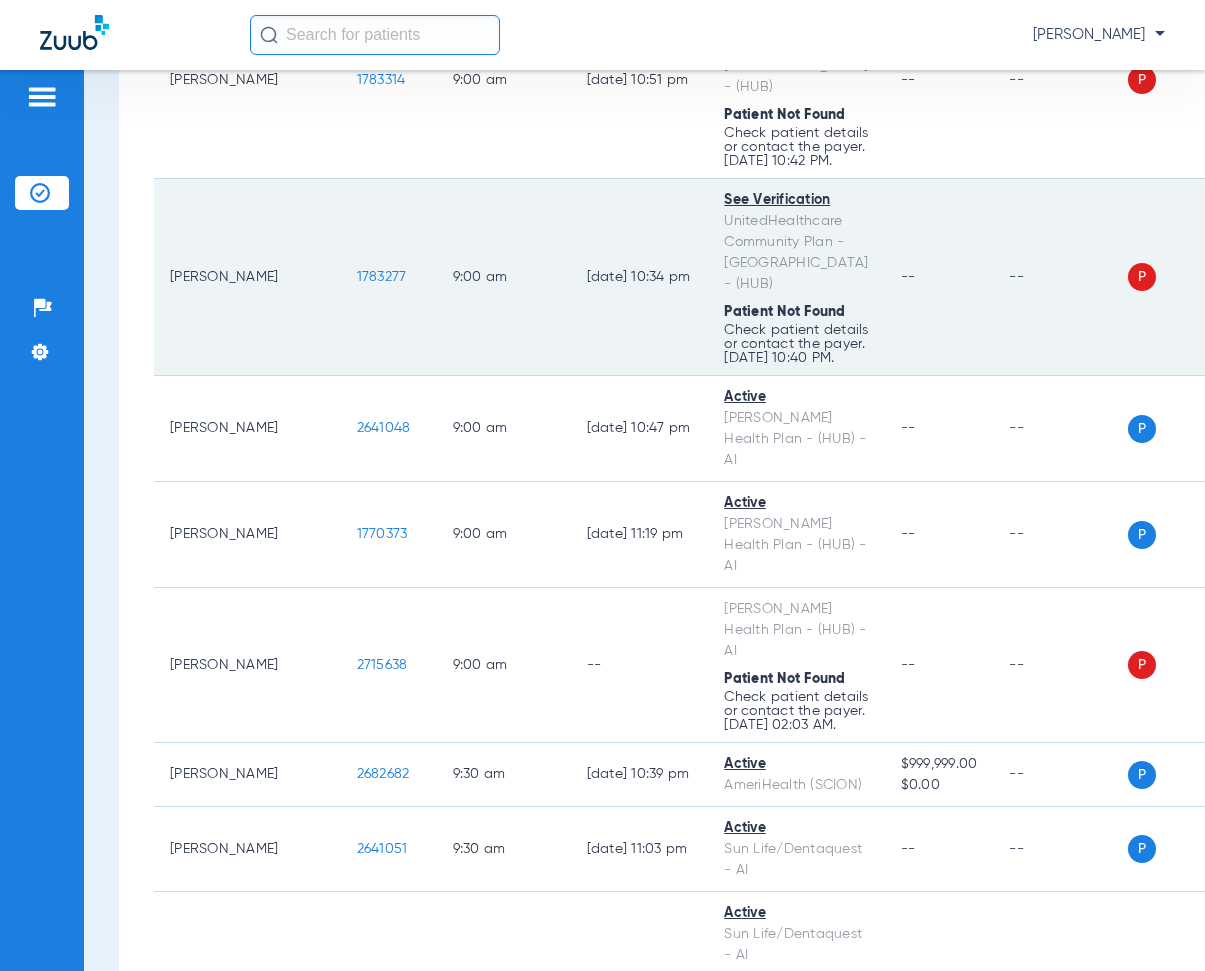 drag, startPoint x: 319, startPoint y: 476, endPoint x: 373, endPoint y: 482, distance: 54.33231 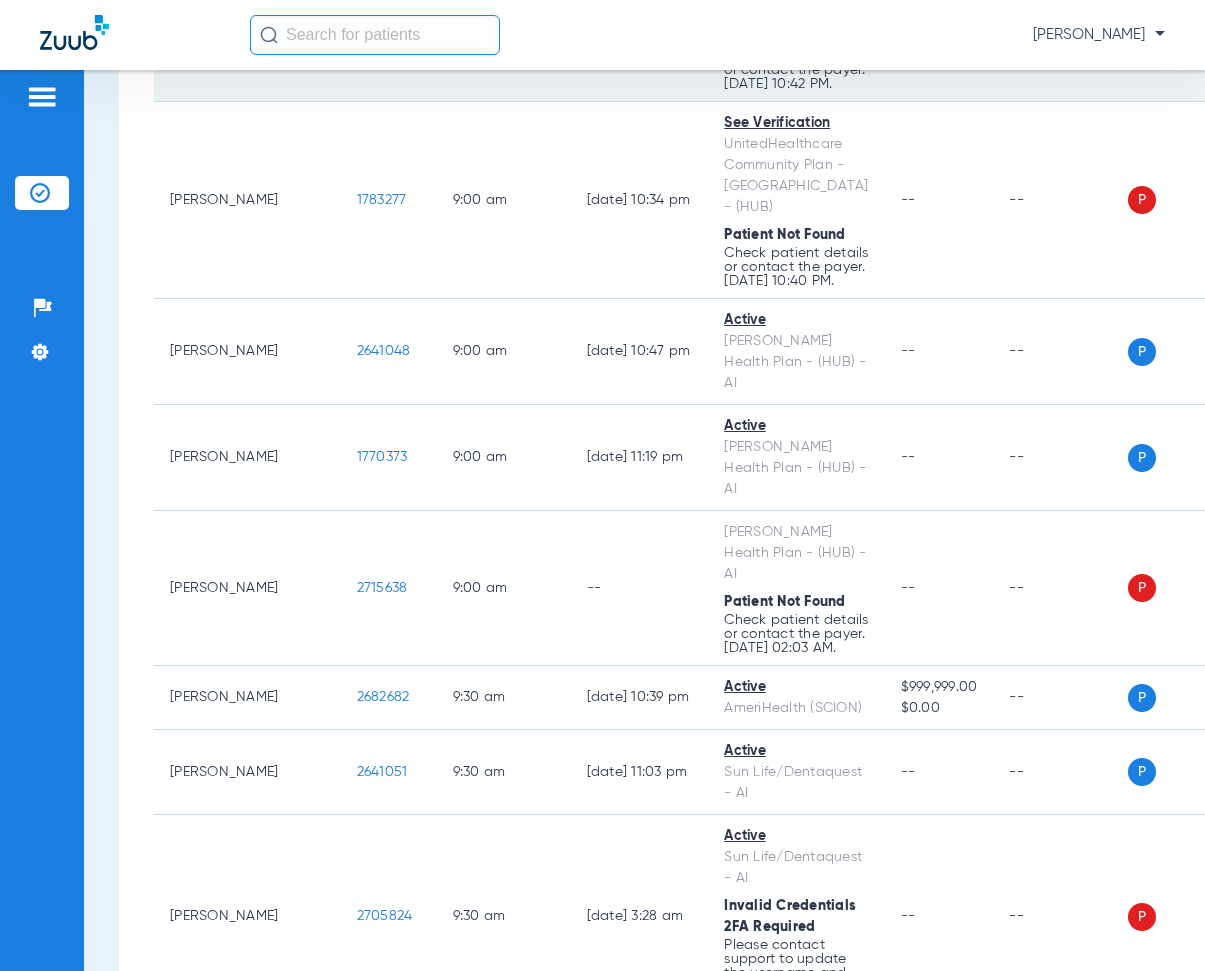 scroll, scrollTop: 4300, scrollLeft: 0, axis: vertical 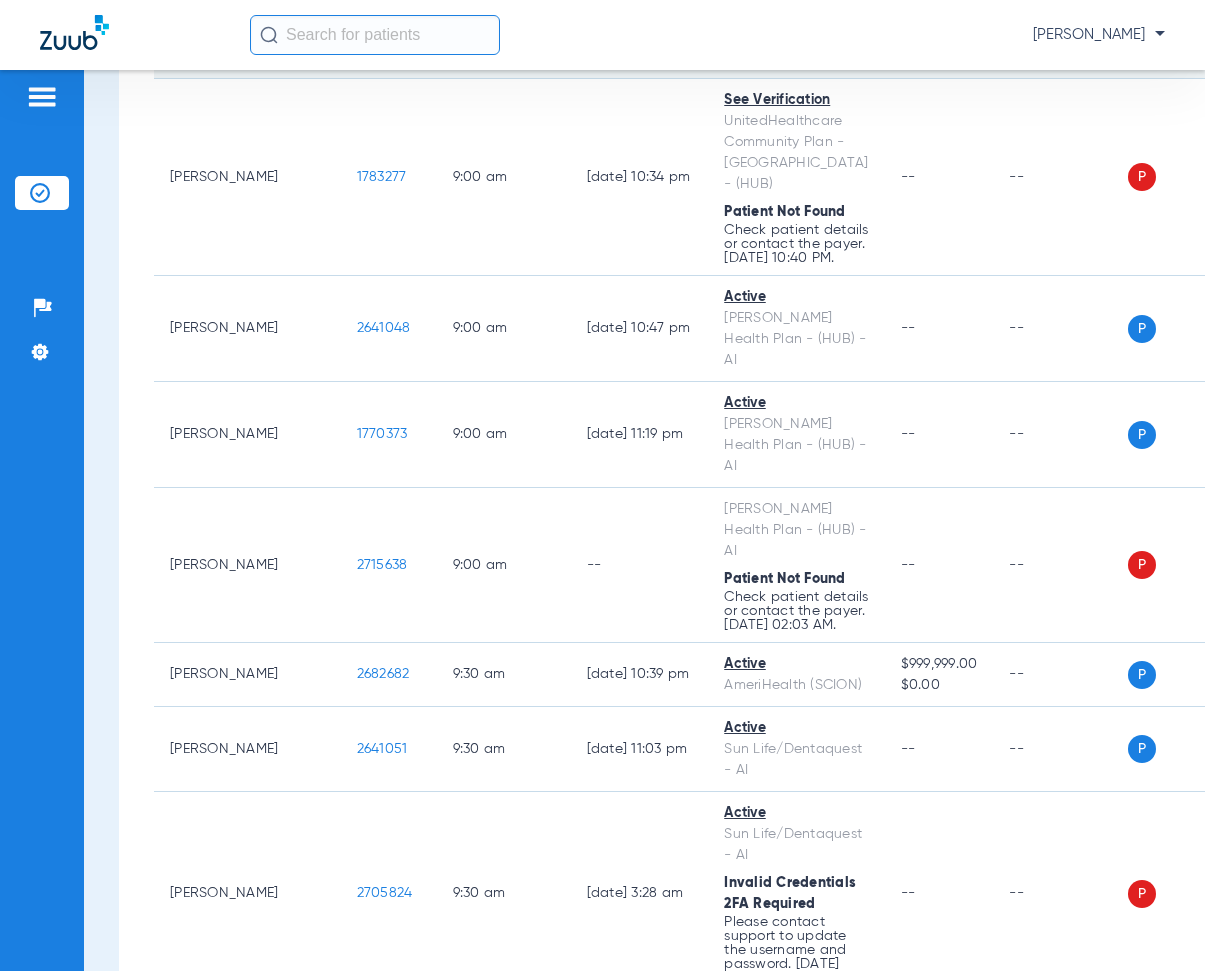 drag, startPoint x: 442, startPoint y: 270, endPoint x: 487, endPoint y: 257, distance: 46.840153 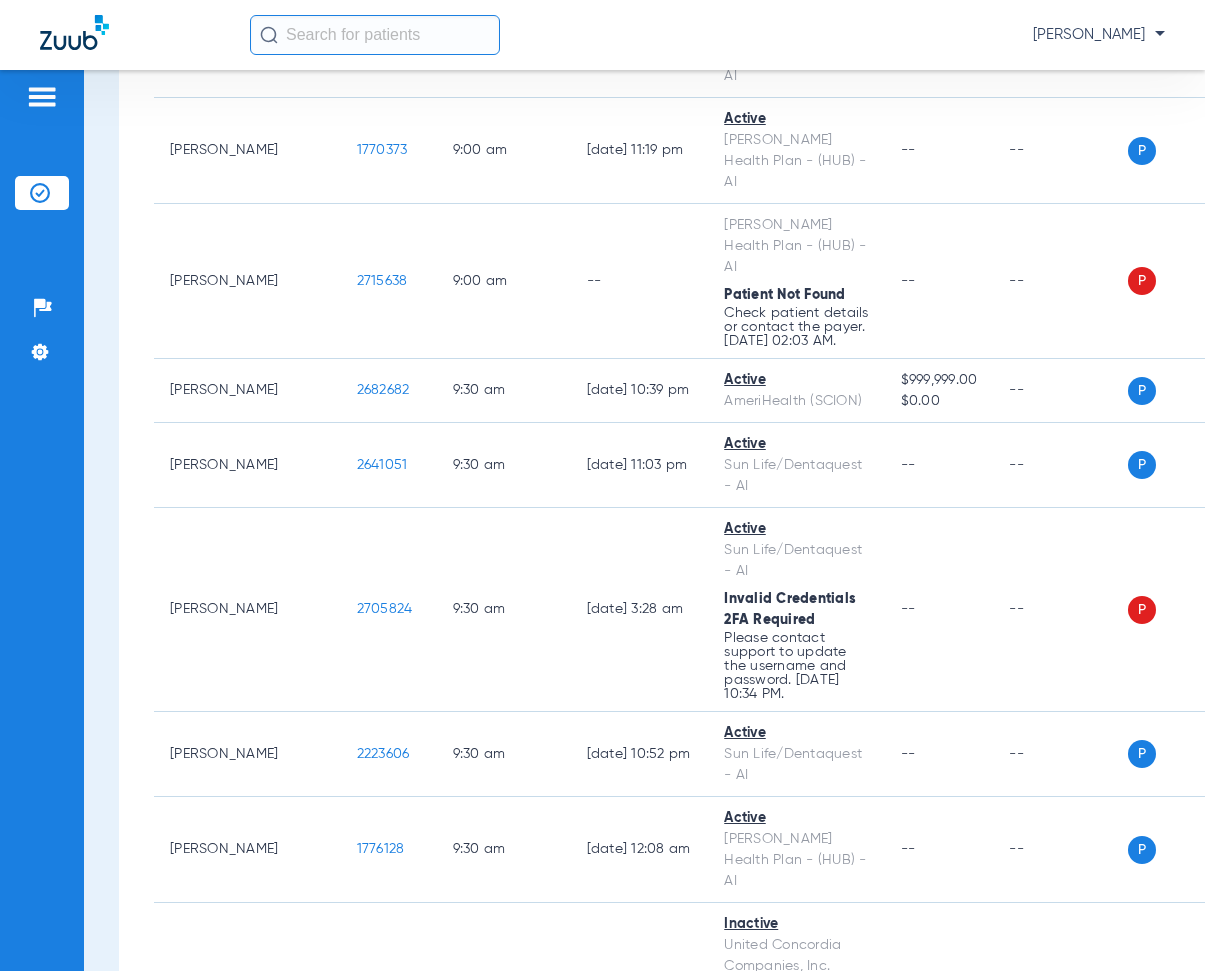 scroll, scrollTop: 4800, scrollLeft: 0, axis: vertical 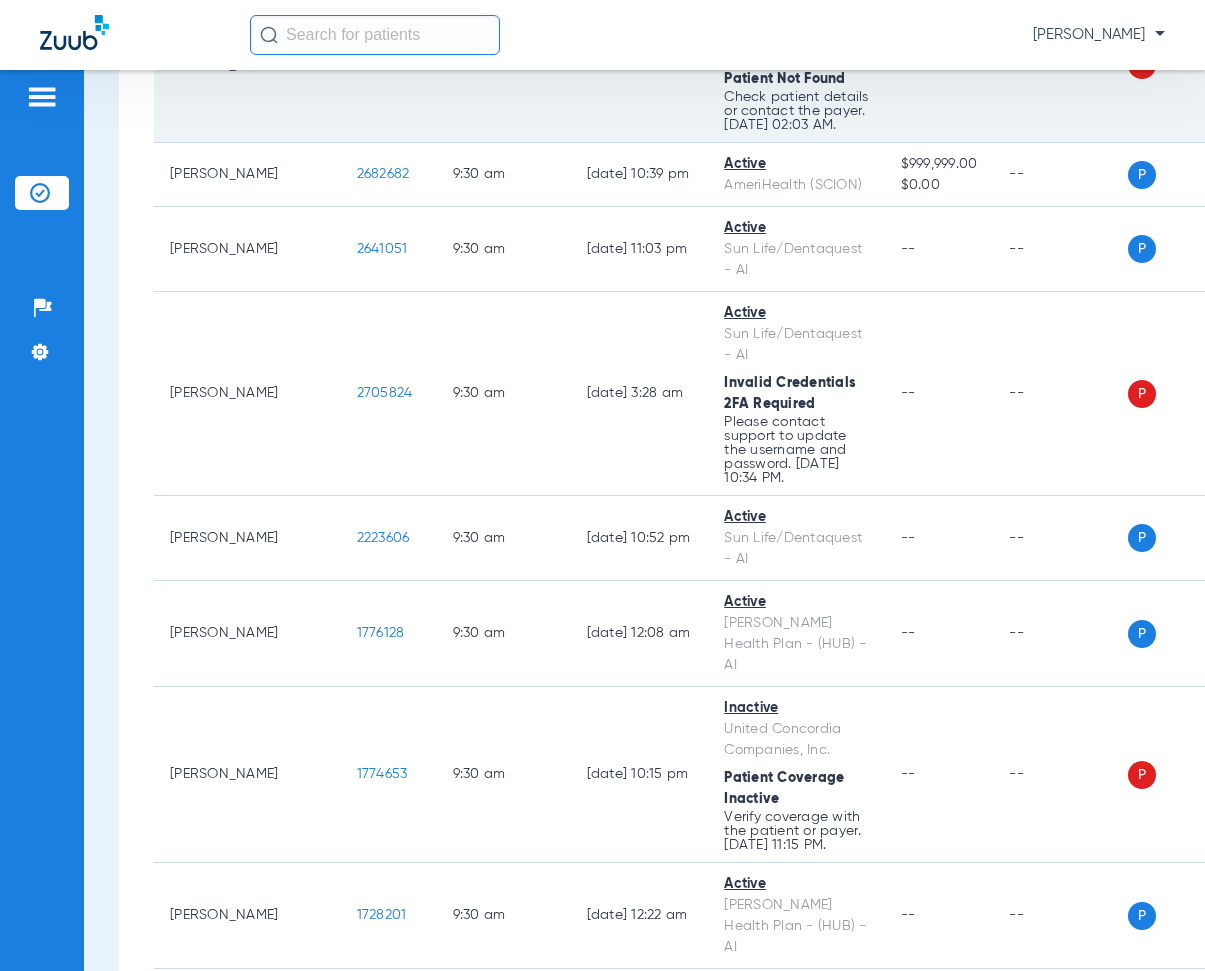 drag, startPoint x: 315, startPoint y: 251, endPoint x: 408, endPoint y: 268, distance: 94.54099 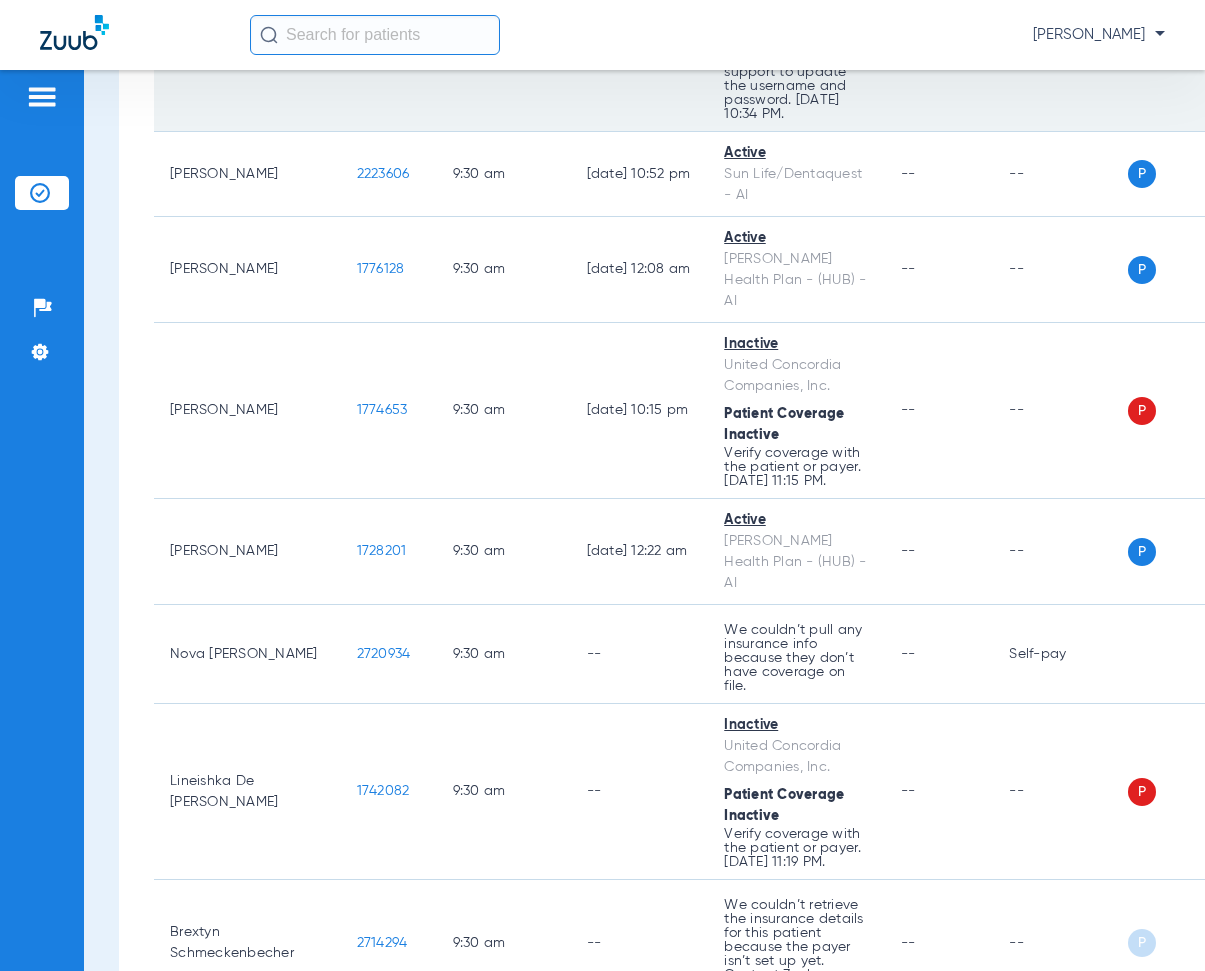 scroll, scrollTop: 5200, scrollLeft: 0, axis: vertical 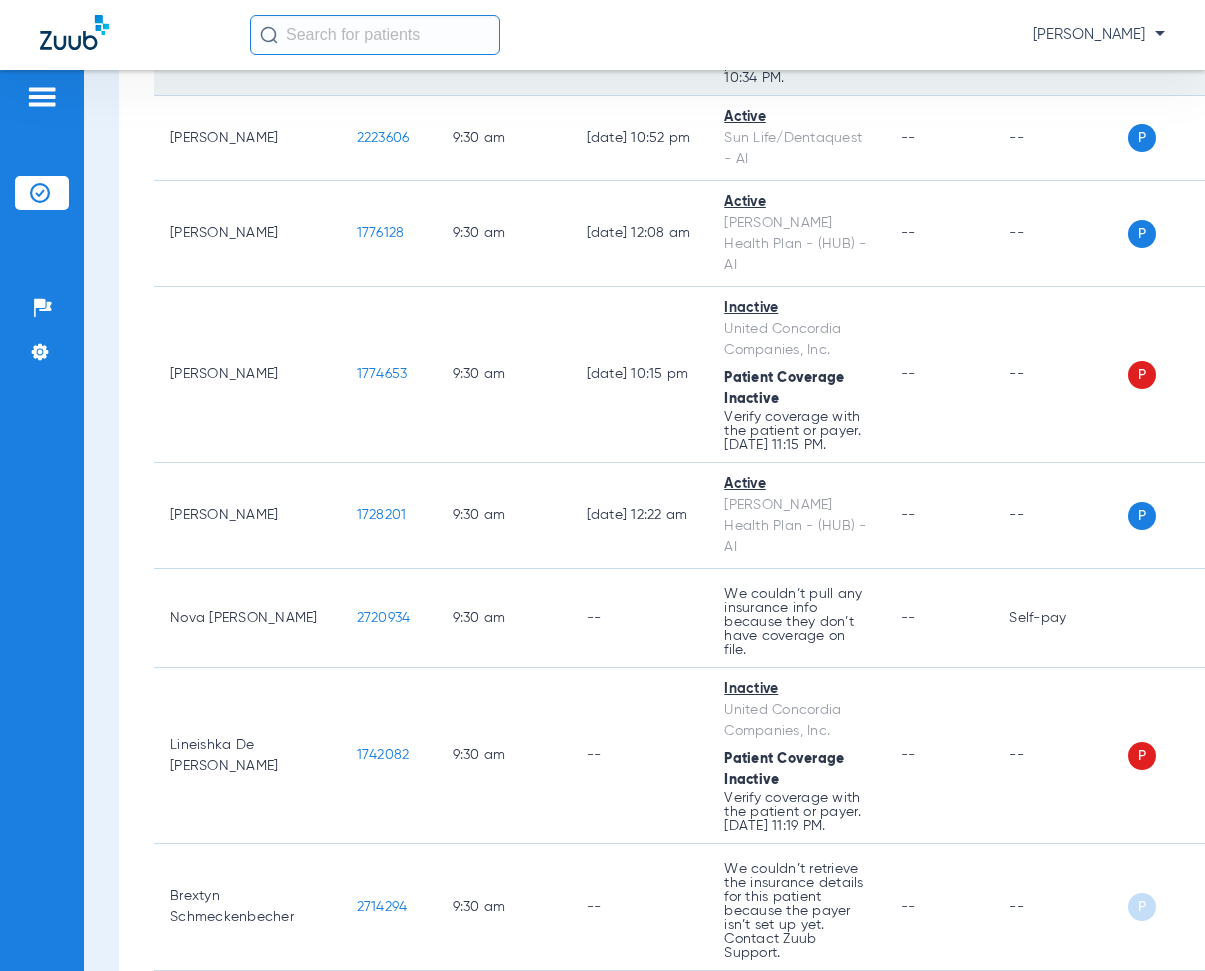drag, startPoint x: 326, startPoint y: 273, endPoint x: 379, endPoint y: 247, distance: 59.03389 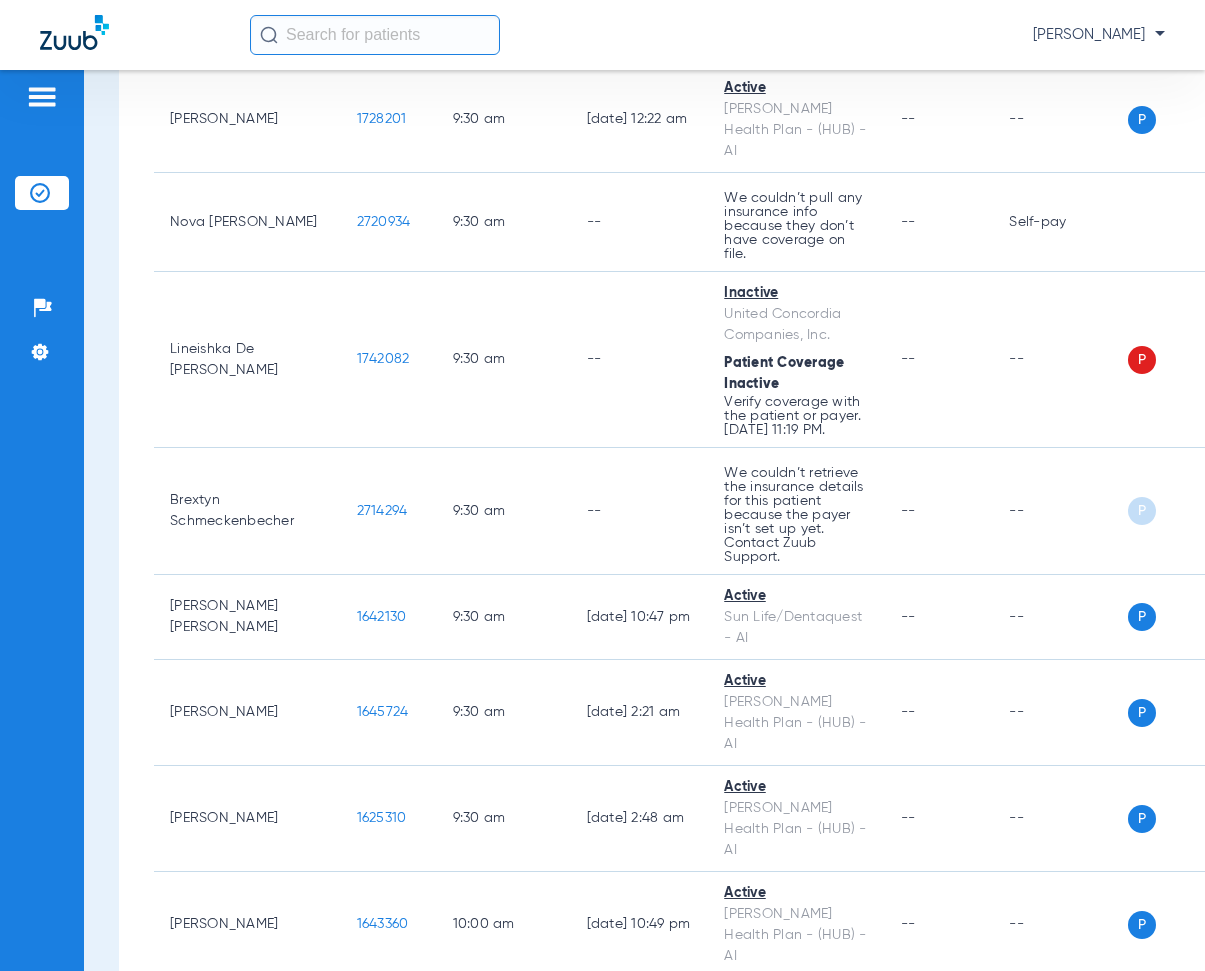 scroll, scrollTop: 5600, scrollLeft: 0, axis: vertical 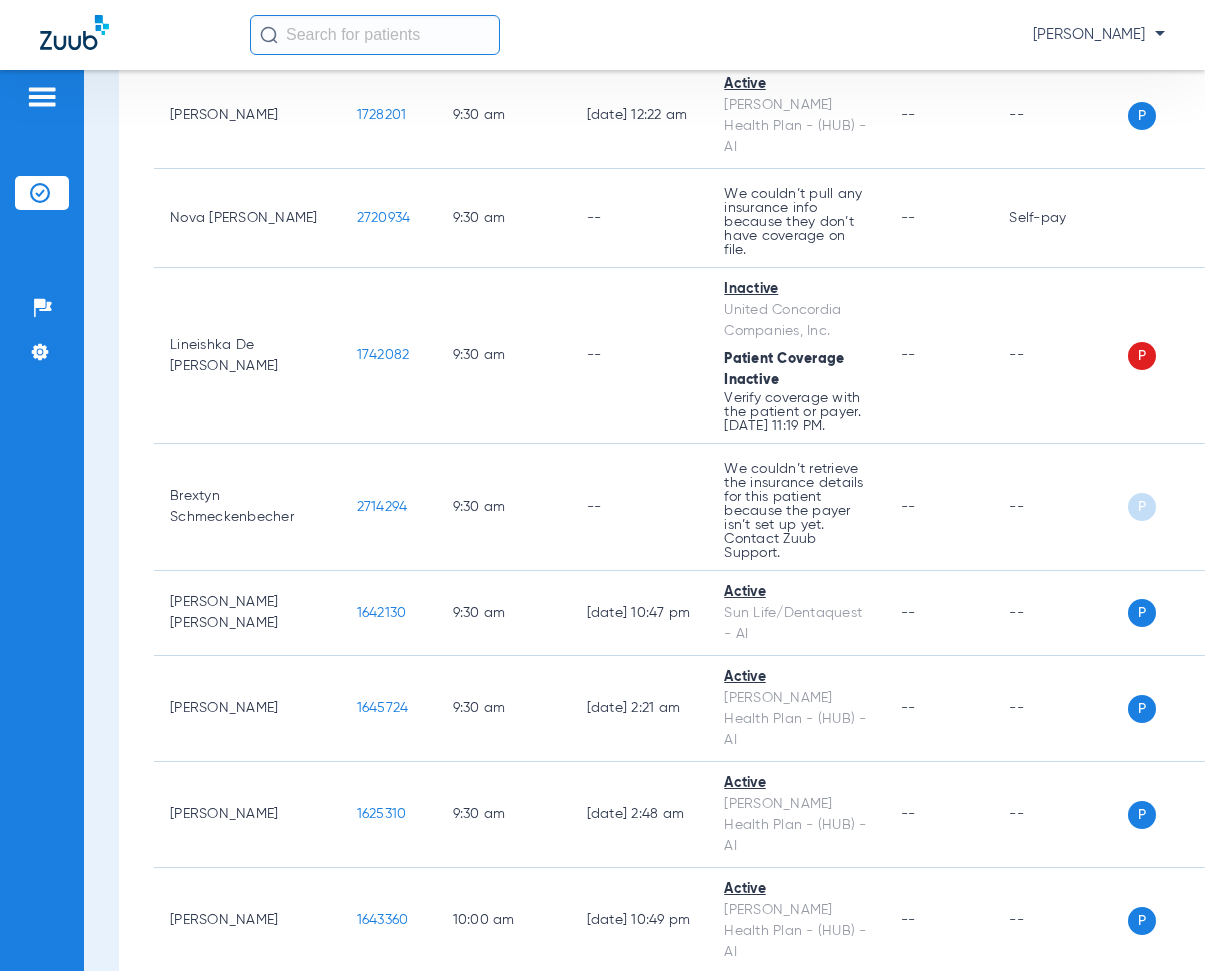 drag, startPoint x: 323, startPoint y: 305, endPoint x: 382, endPoint y: 316, distance: 60.016663 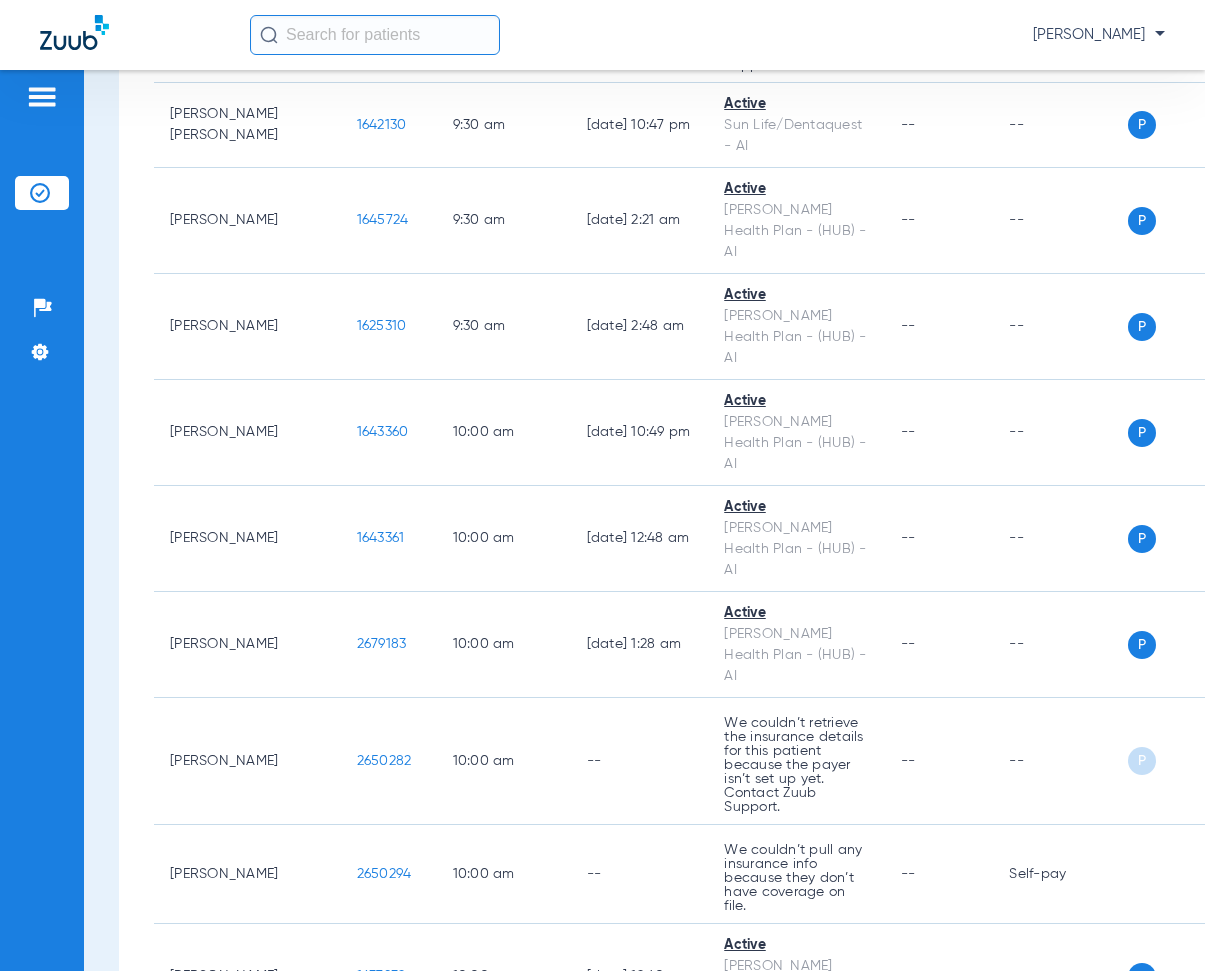scroll, scrollTop: 6100, scrollLeft: 0, axis: vertical 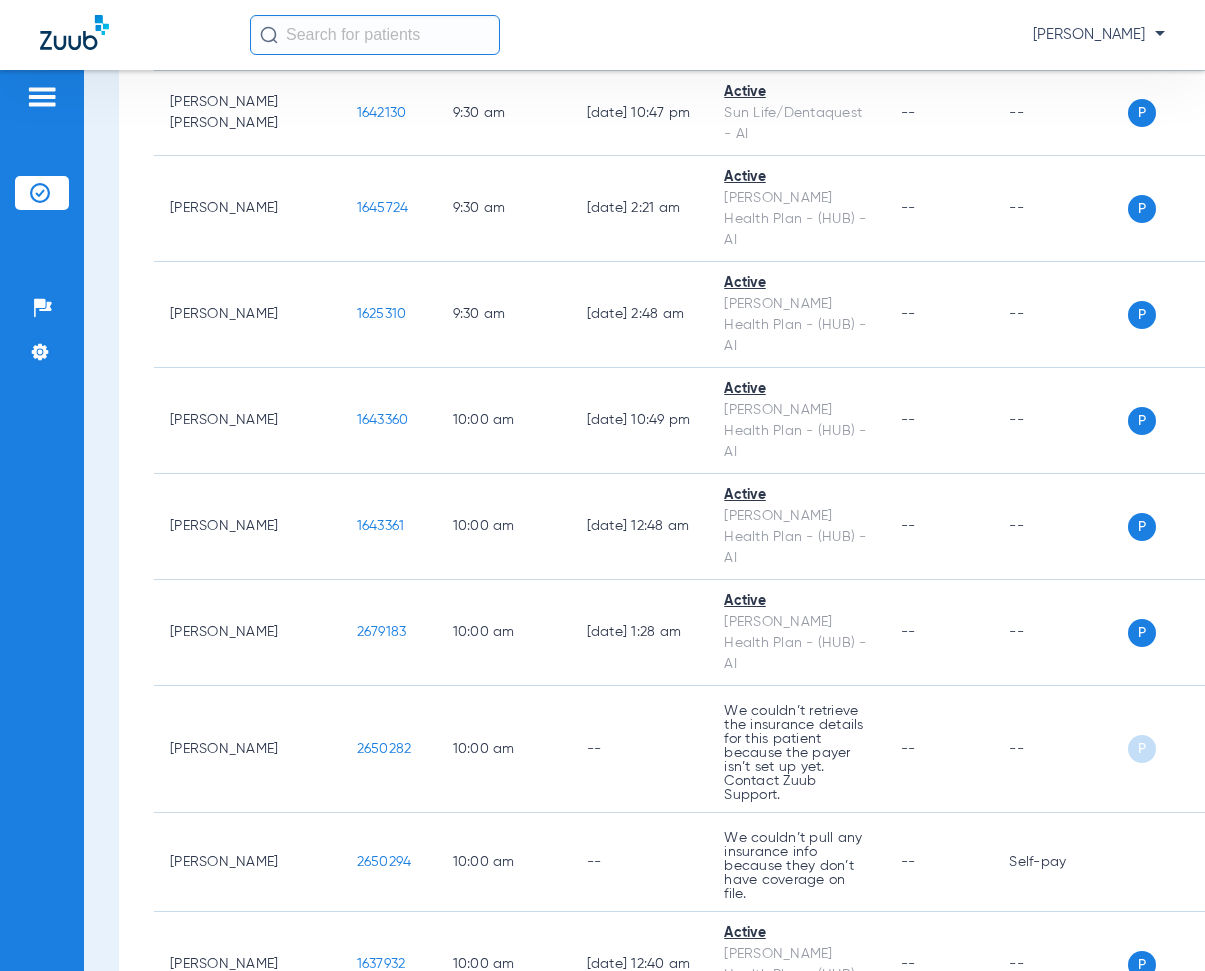 drag, startPoint x: 320, startPoint y: 196, endPoint x: 385, endPoint y: 214, distance: 67.44627 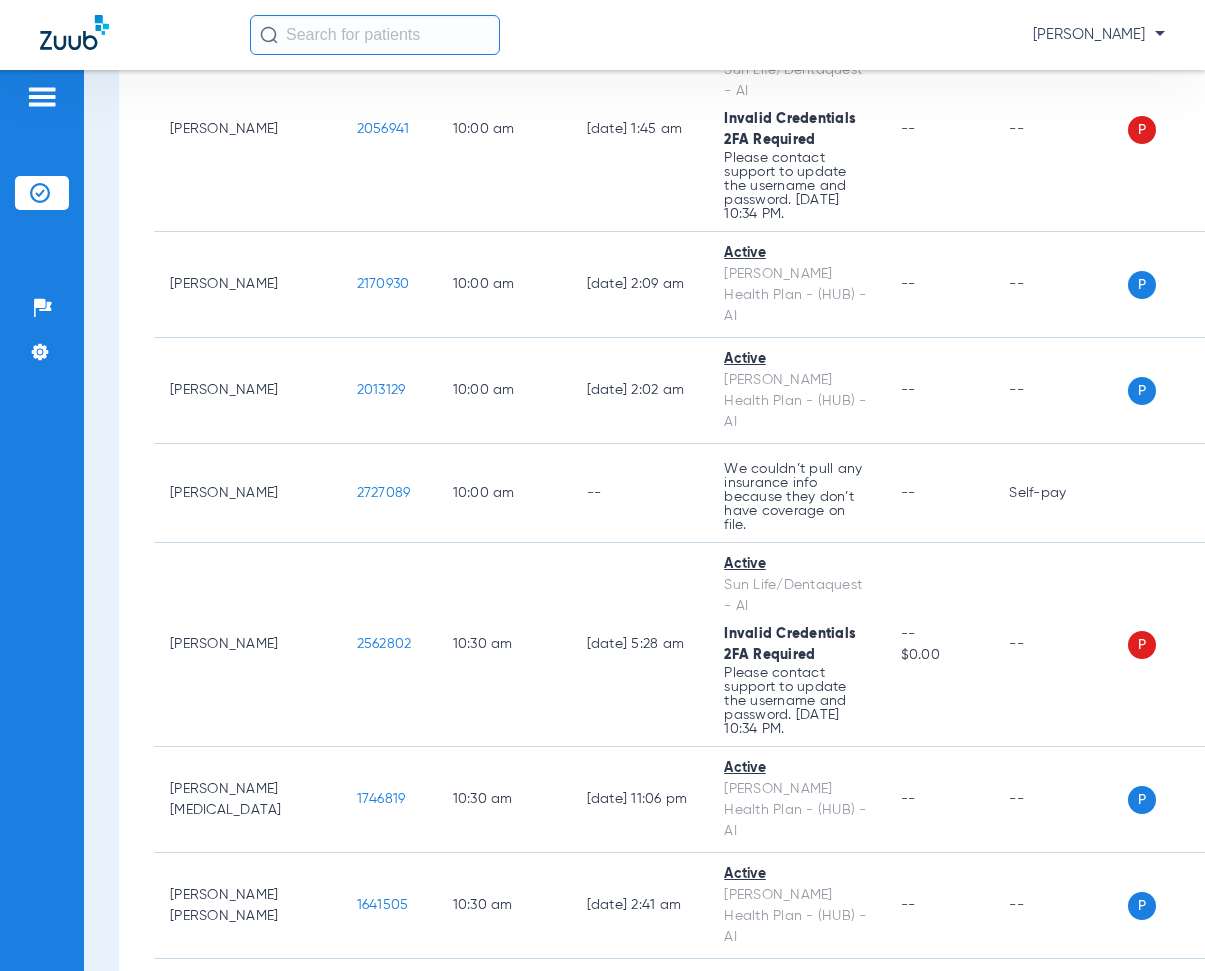 scroll, scrollTop: 7300, scrollLeft: 0, axis: vertical 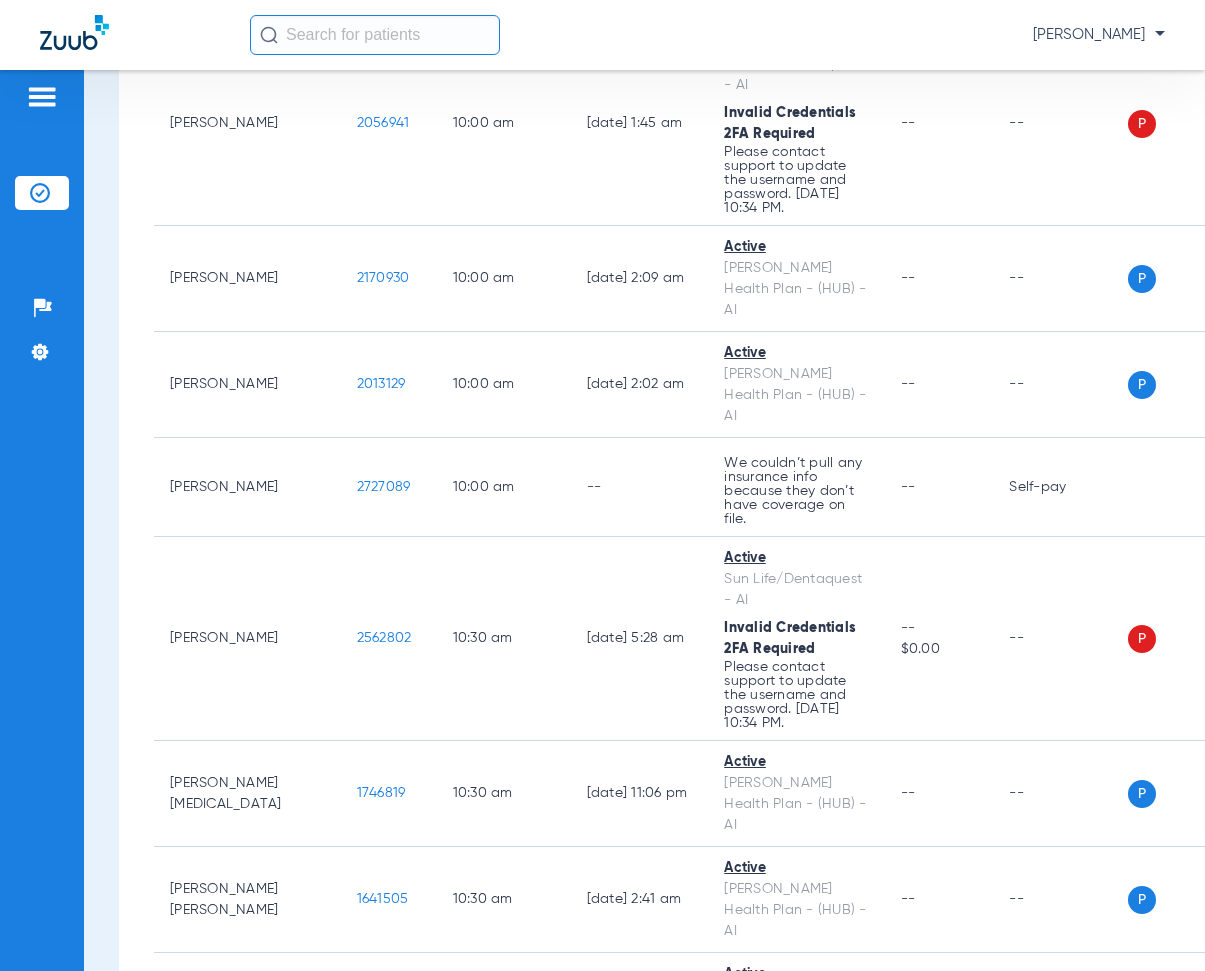 drag, startPoint x: 318, startPoint y: 235, endPoint x: 389, endPoint y: 214, distance: 74.04053 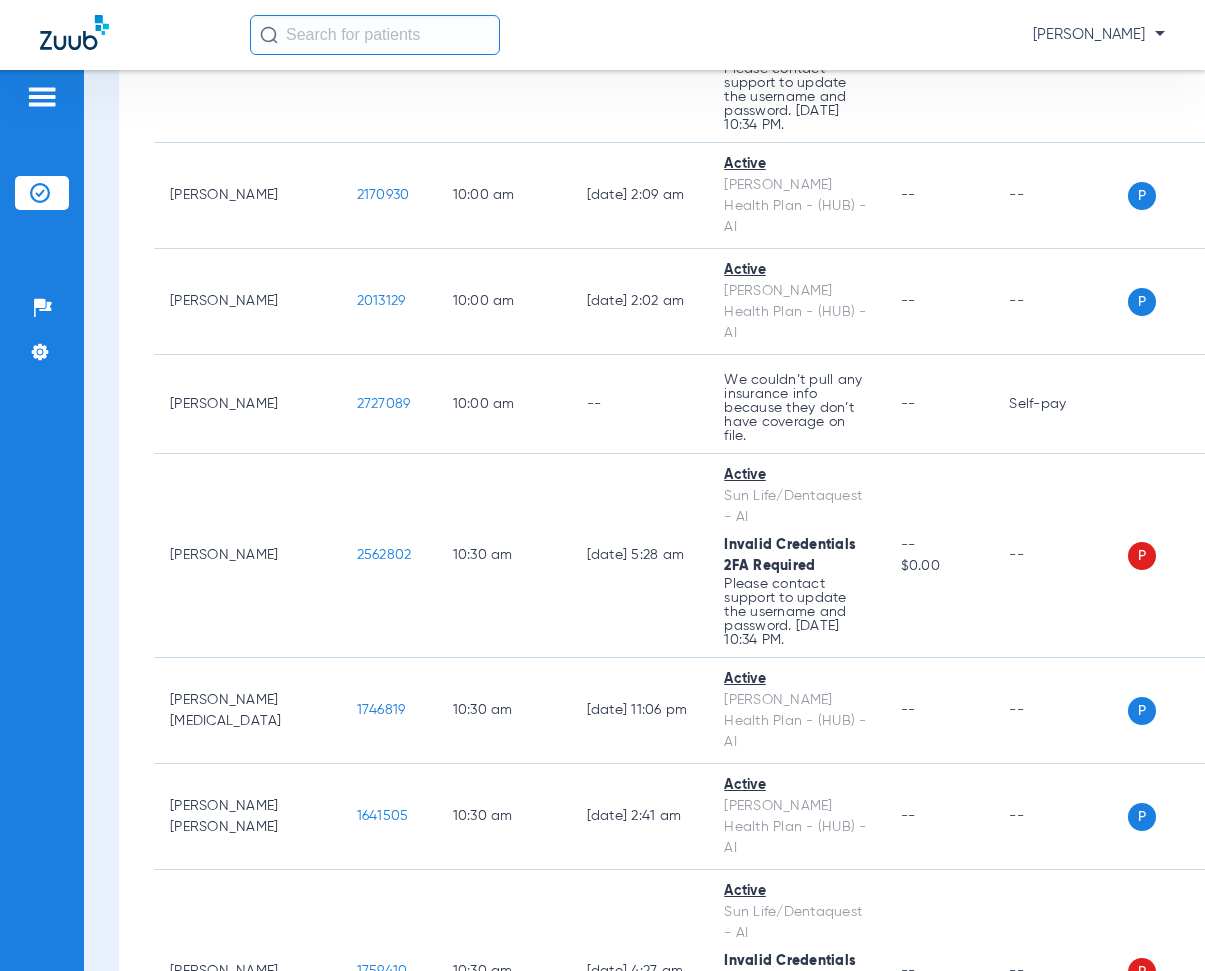 scroll, scrollTop: 7400, scrollLeft: 0, axis: vertical 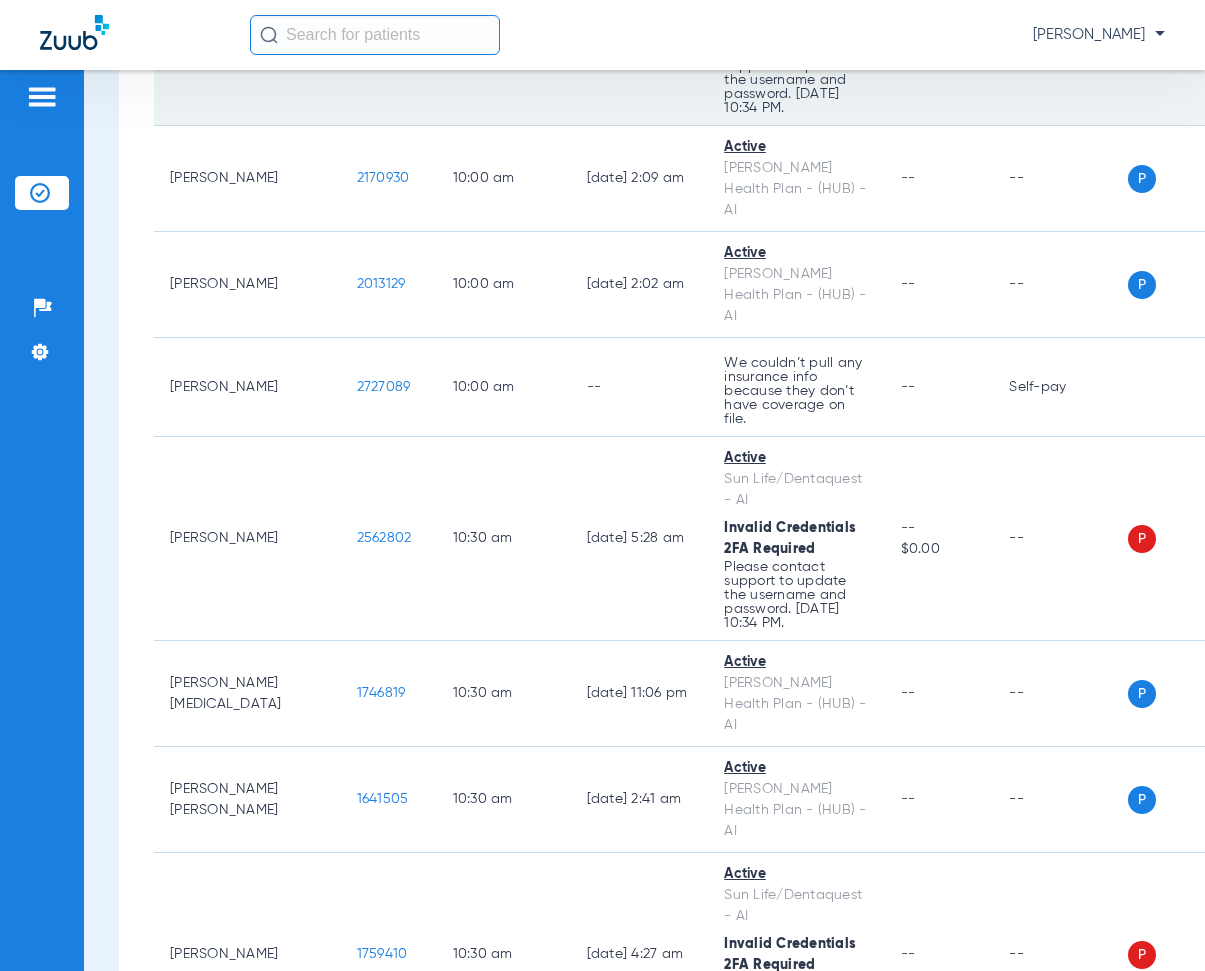 drag, startPoint x: 325, startPoint y: 414, endPoint x: 408, endPoint y: 418, distance: 83.09633 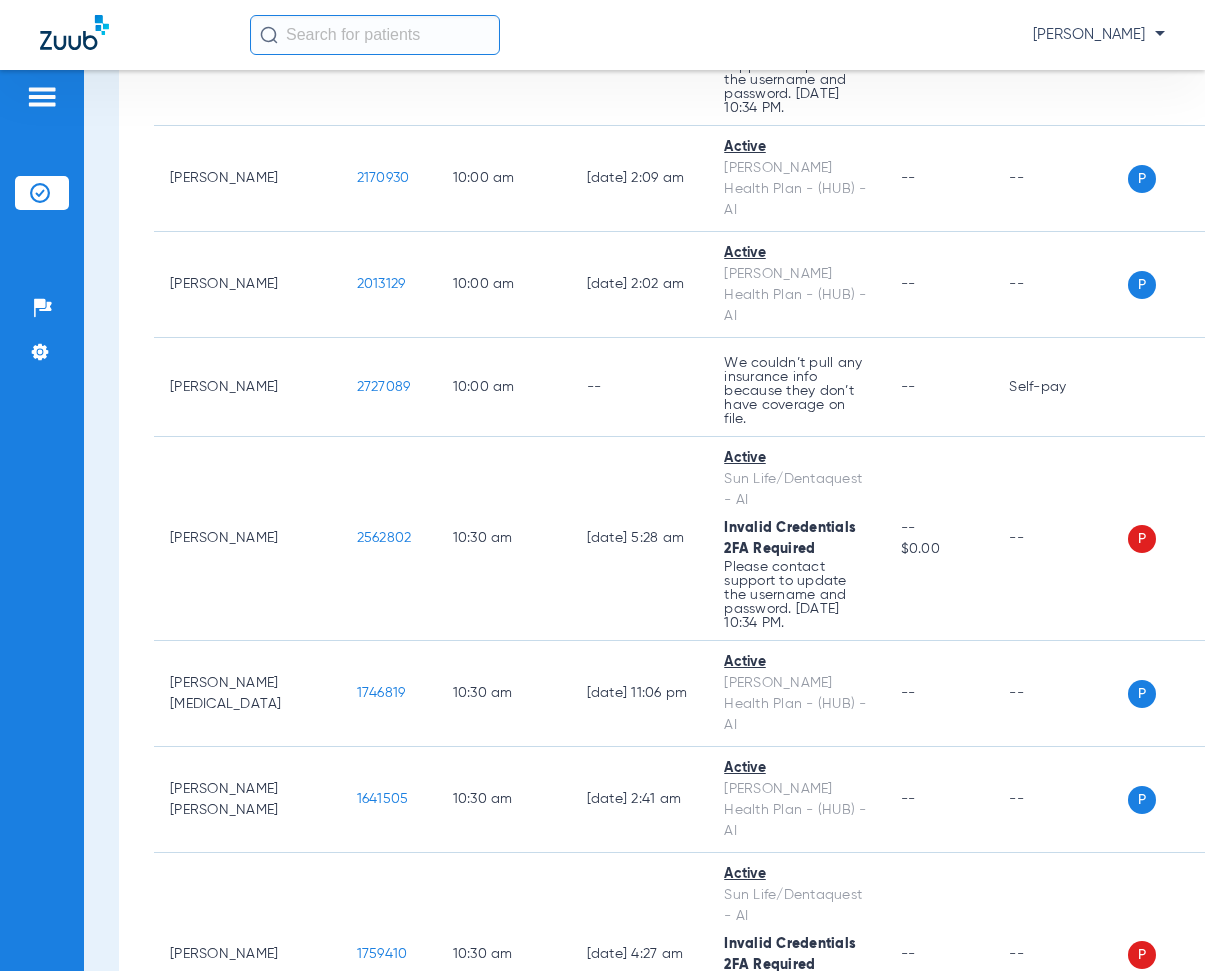 click on "10:00 AM" 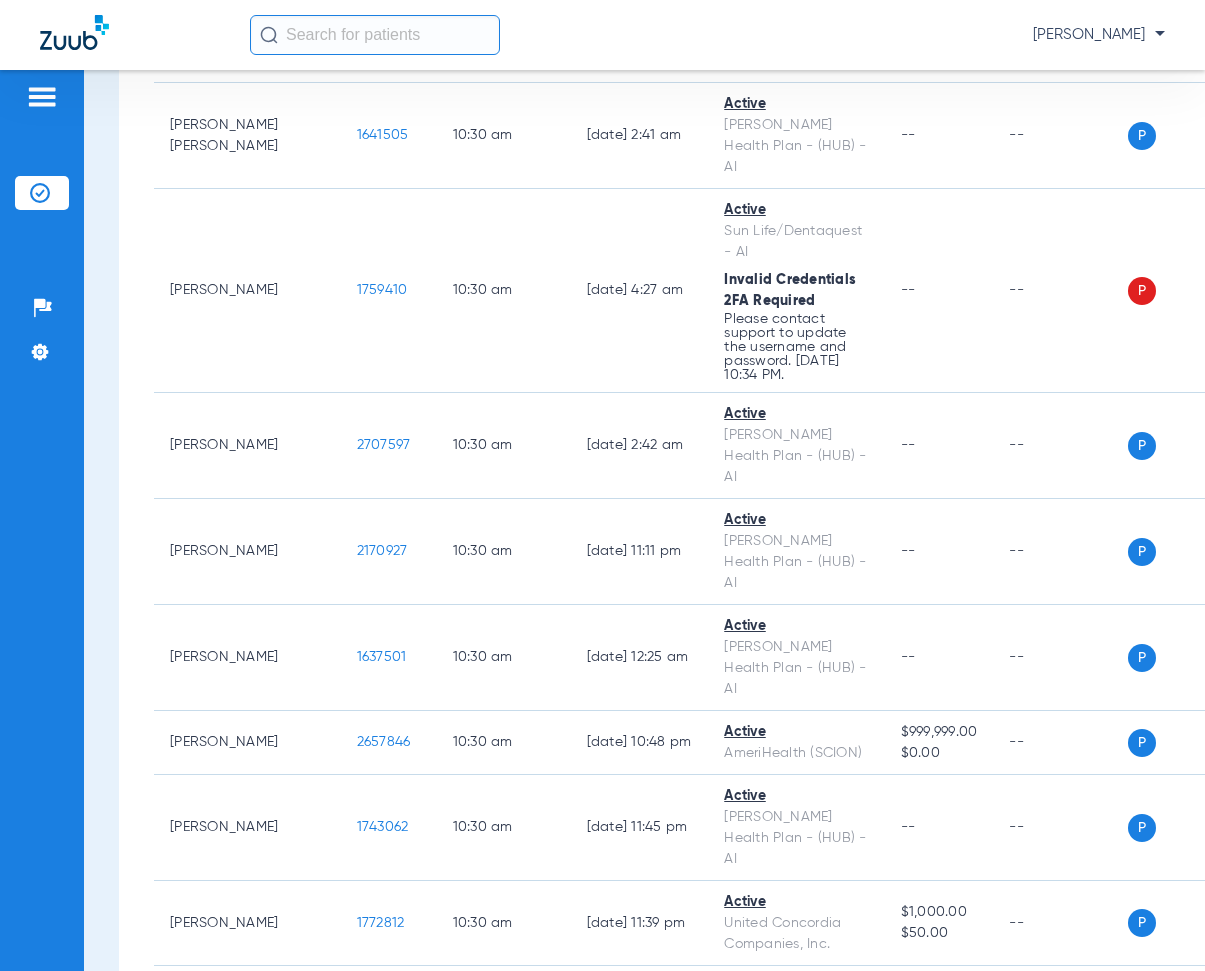 scroll, scrollTop: 8100, scrollLeft: 0, axis: vertical 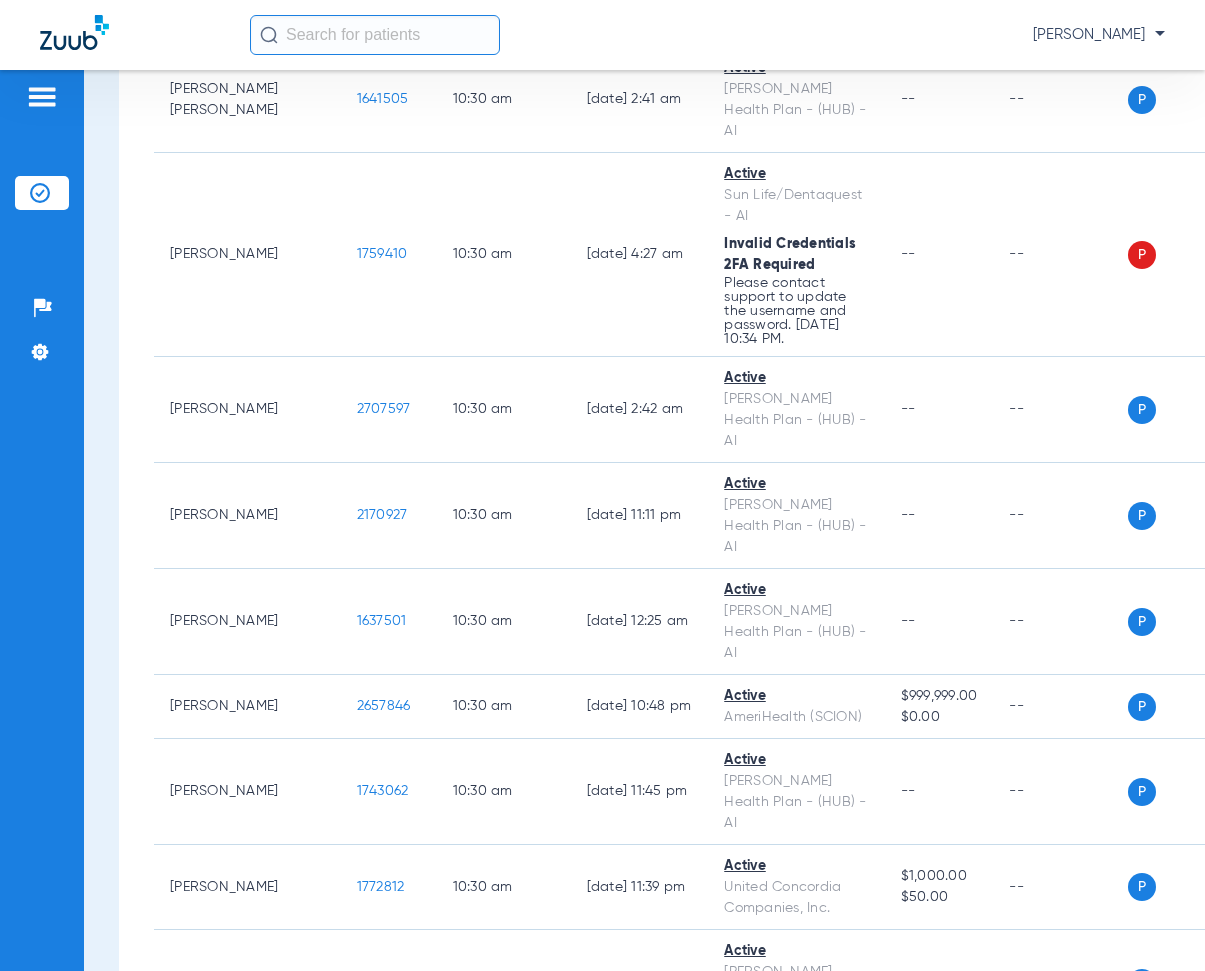 drag, startPoint x: 316, startPoint y: 258, endPoint x: 363, endPoint y: 221, distance: 59.816387 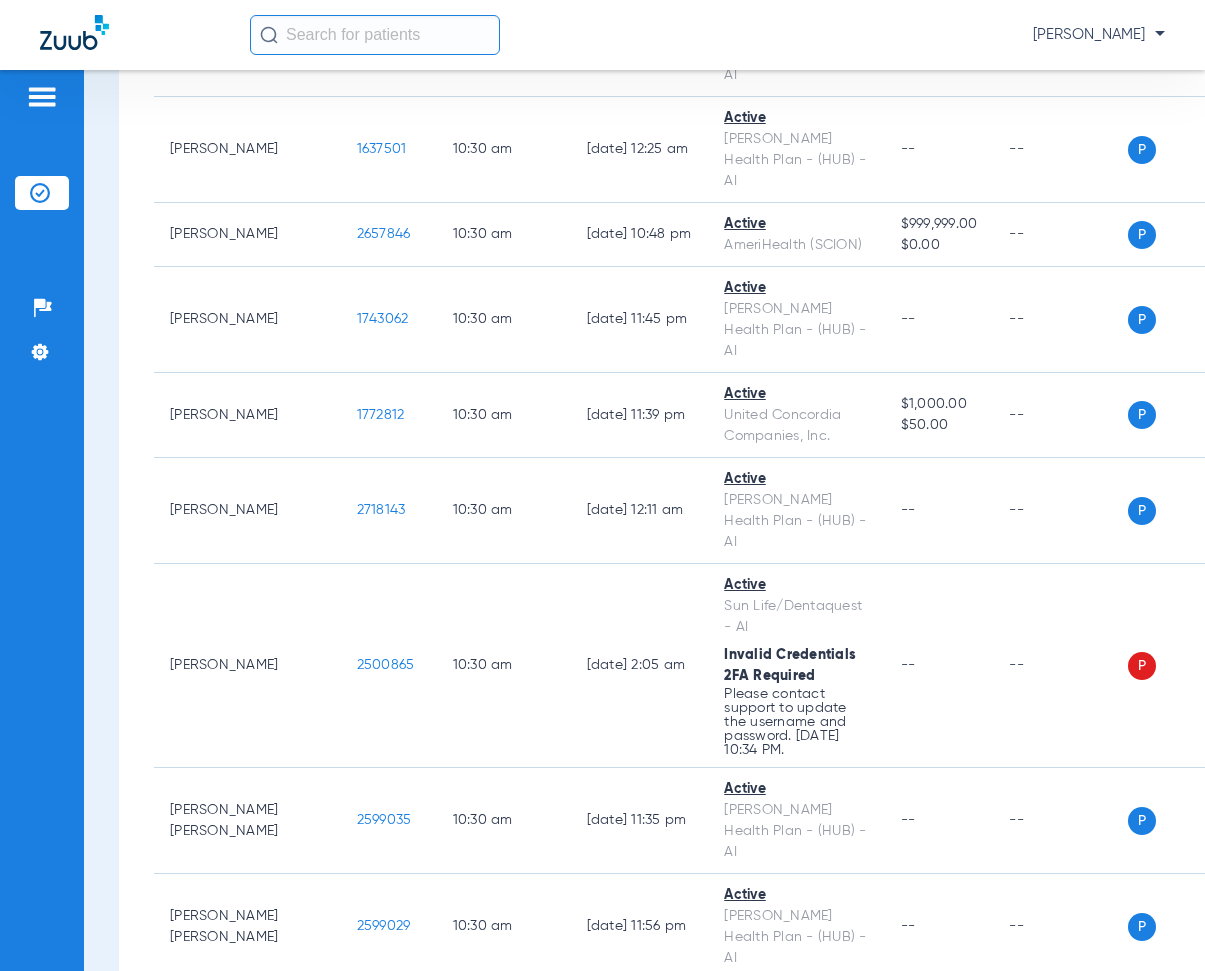 scroll, scrollTop: 8600, scrollLeft: 0, axis: vertical 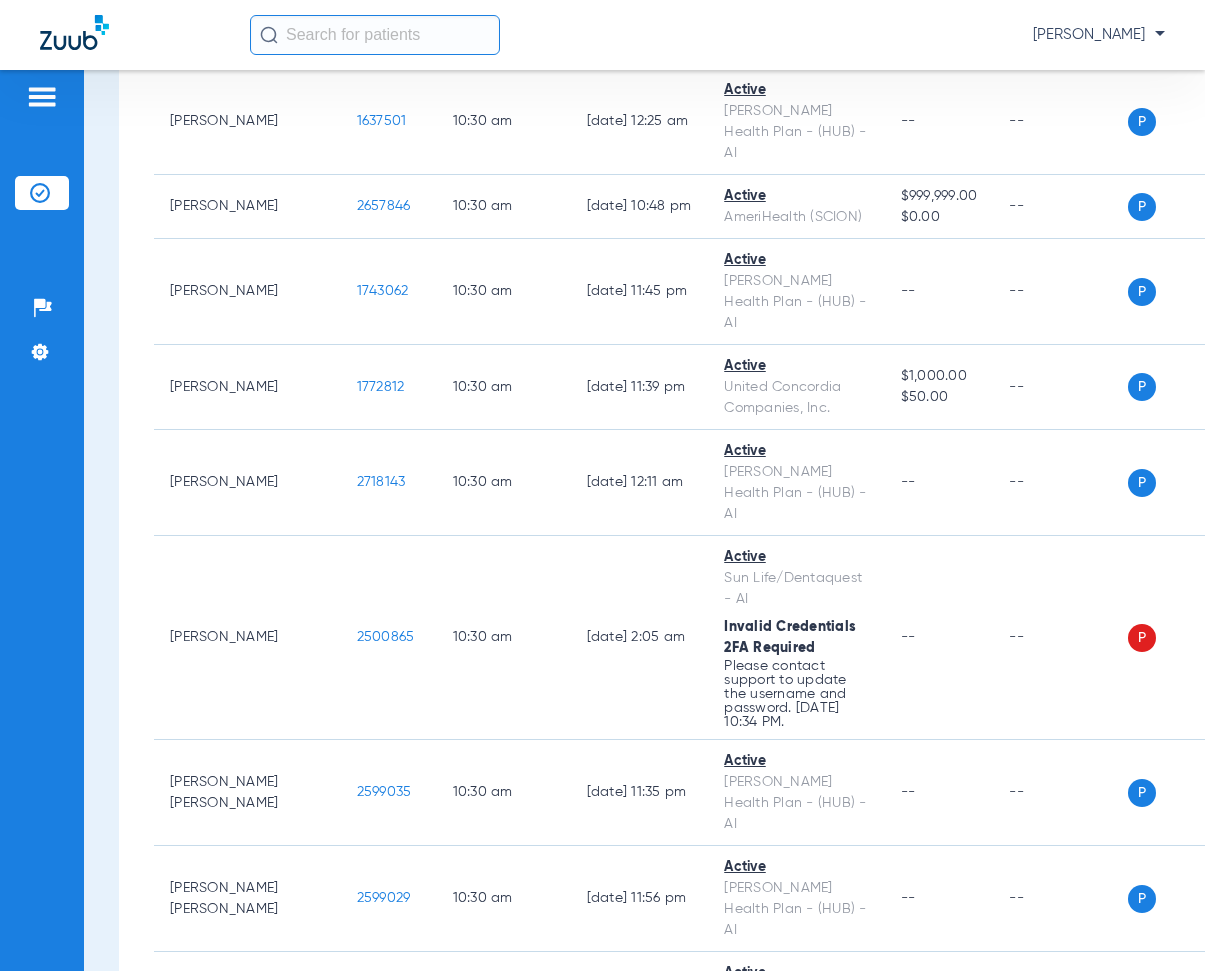 drag, startPoint x: 316, startPoint y: 200, endPoint x: 378, endPoint y: 186, distance: 63.560993 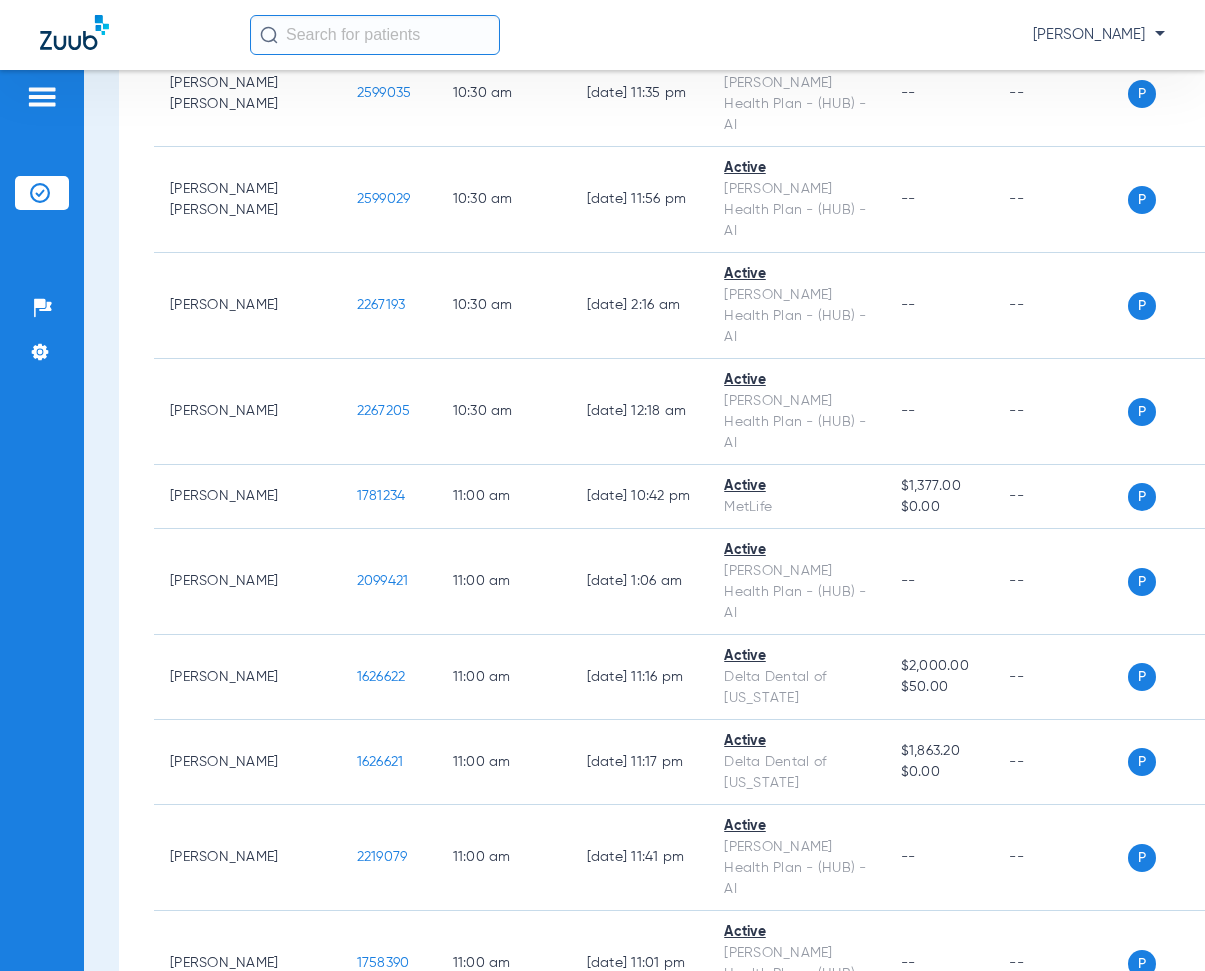 scroll, scrollTop: 9300, scrollLeft: 0, axis: vertical 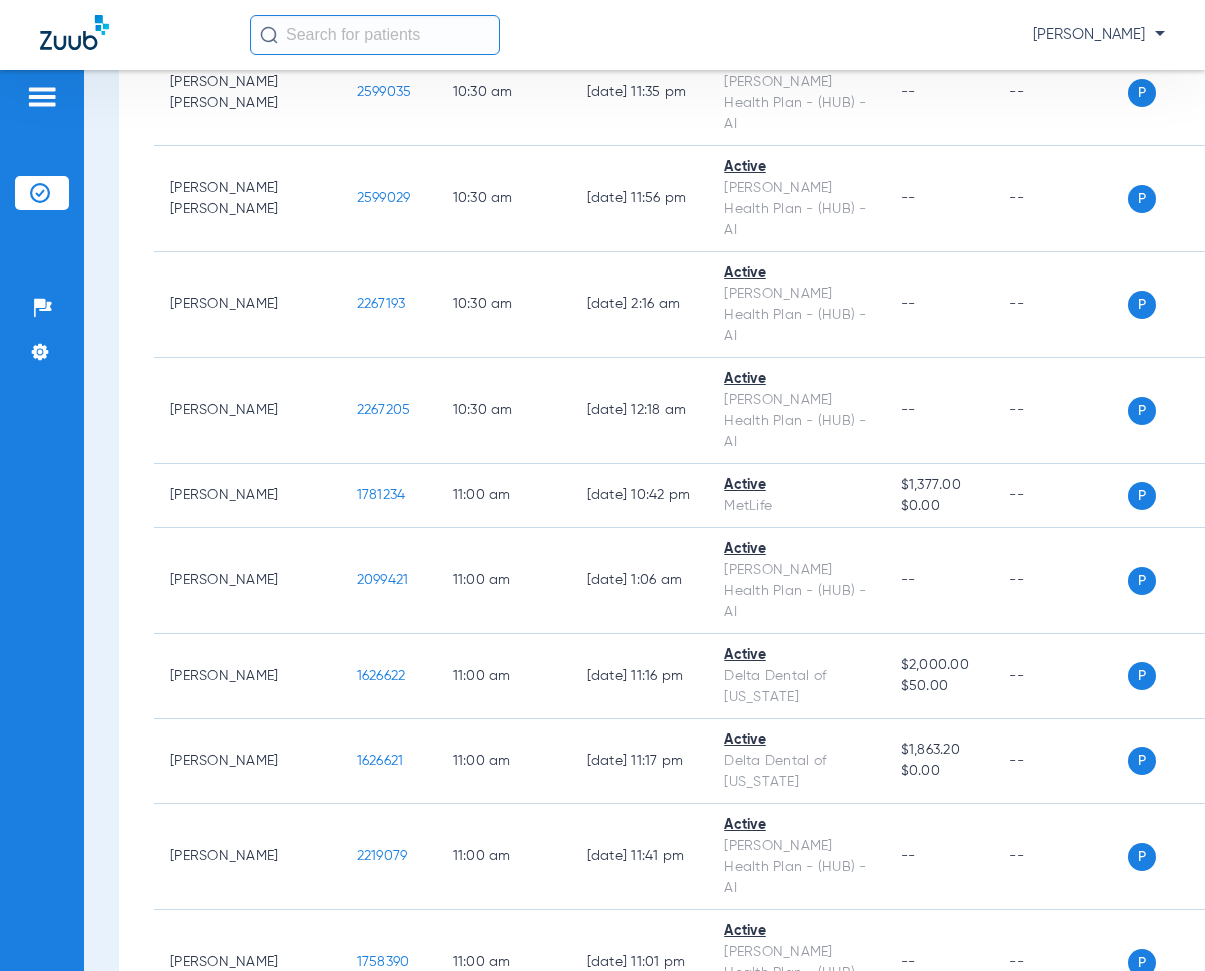 drag, startPoint x: 318, startPoint y: 372, endPoint x: 396, endPoint y: 380, distance: 78.40918 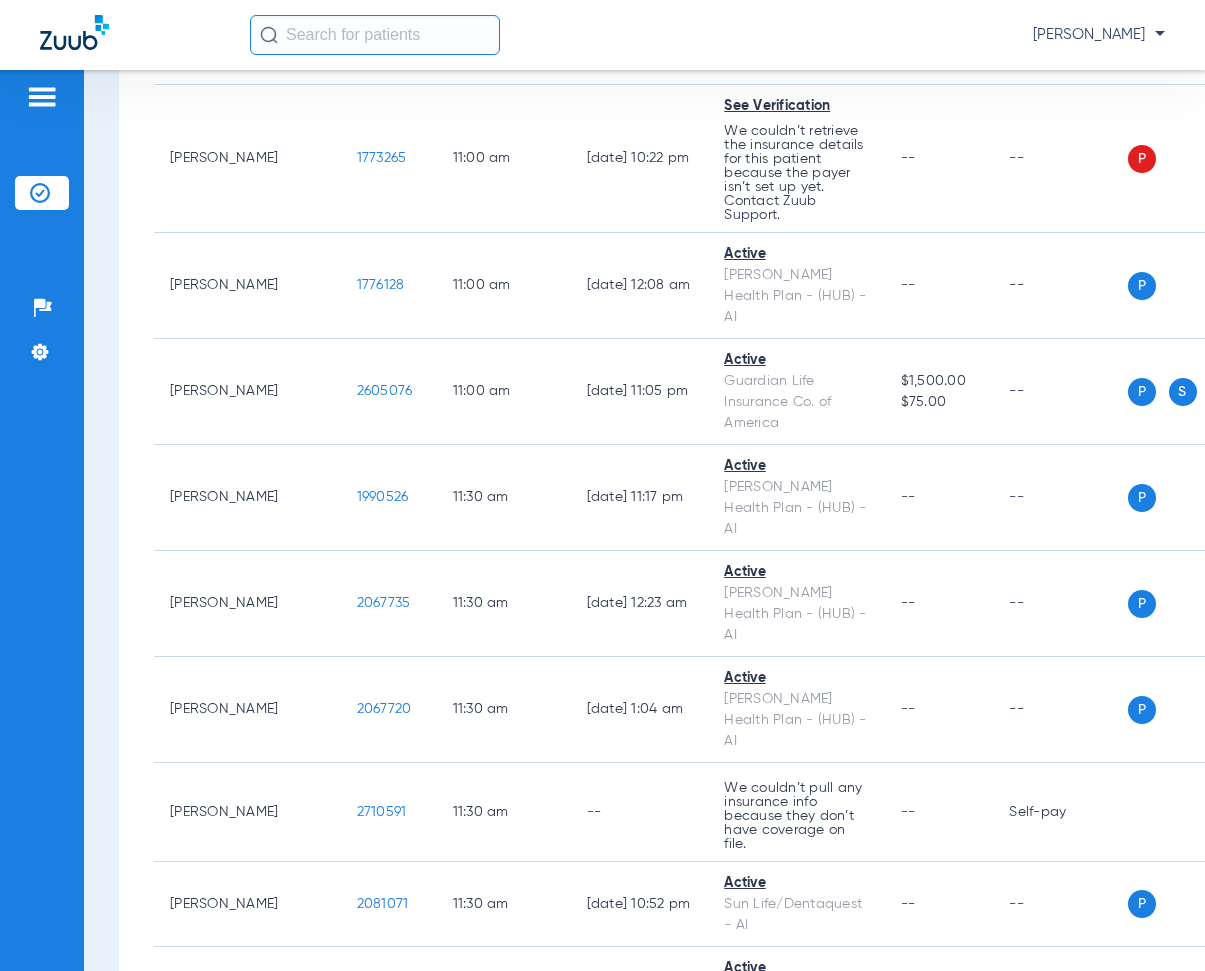 scroll, scrollTop: 11000, scrollLeft: 0, axis: vertical 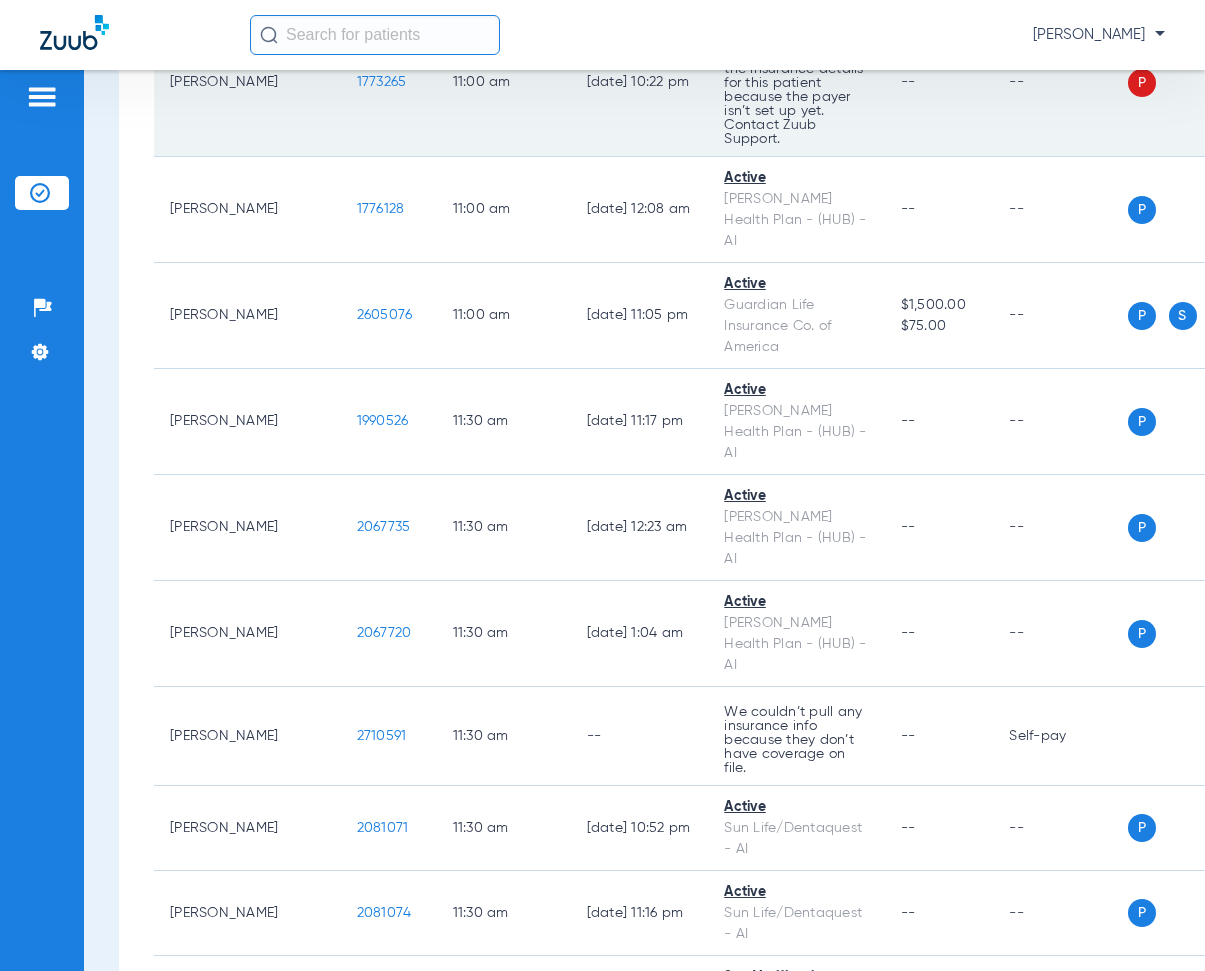 drag, startPoint x: 331, startPoint y: 305, endPoint x: 372, endPoint y: 314, distance: 41.976185 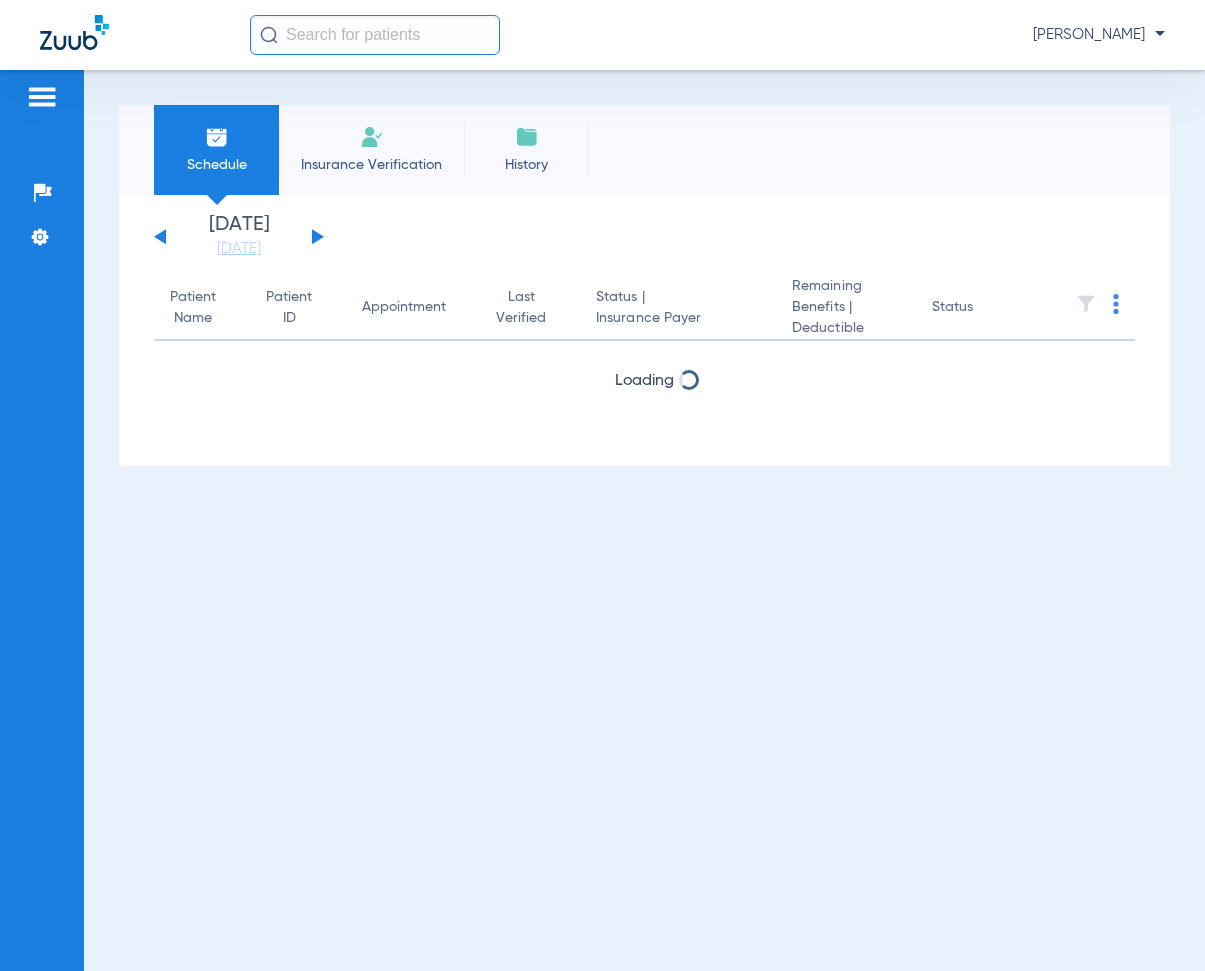 scroll, scrollTop: 0, scrollLeft: 0, axis: both 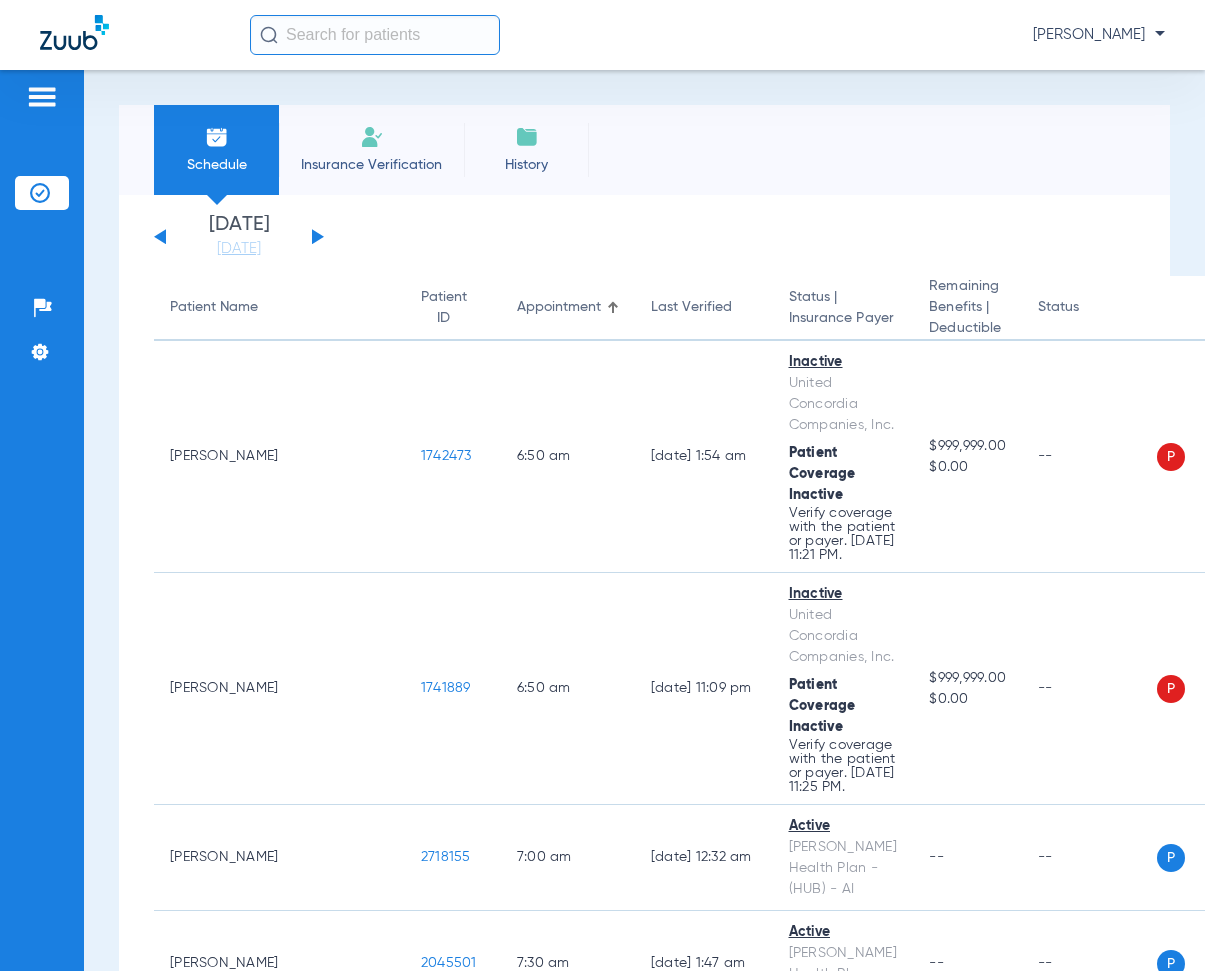 click 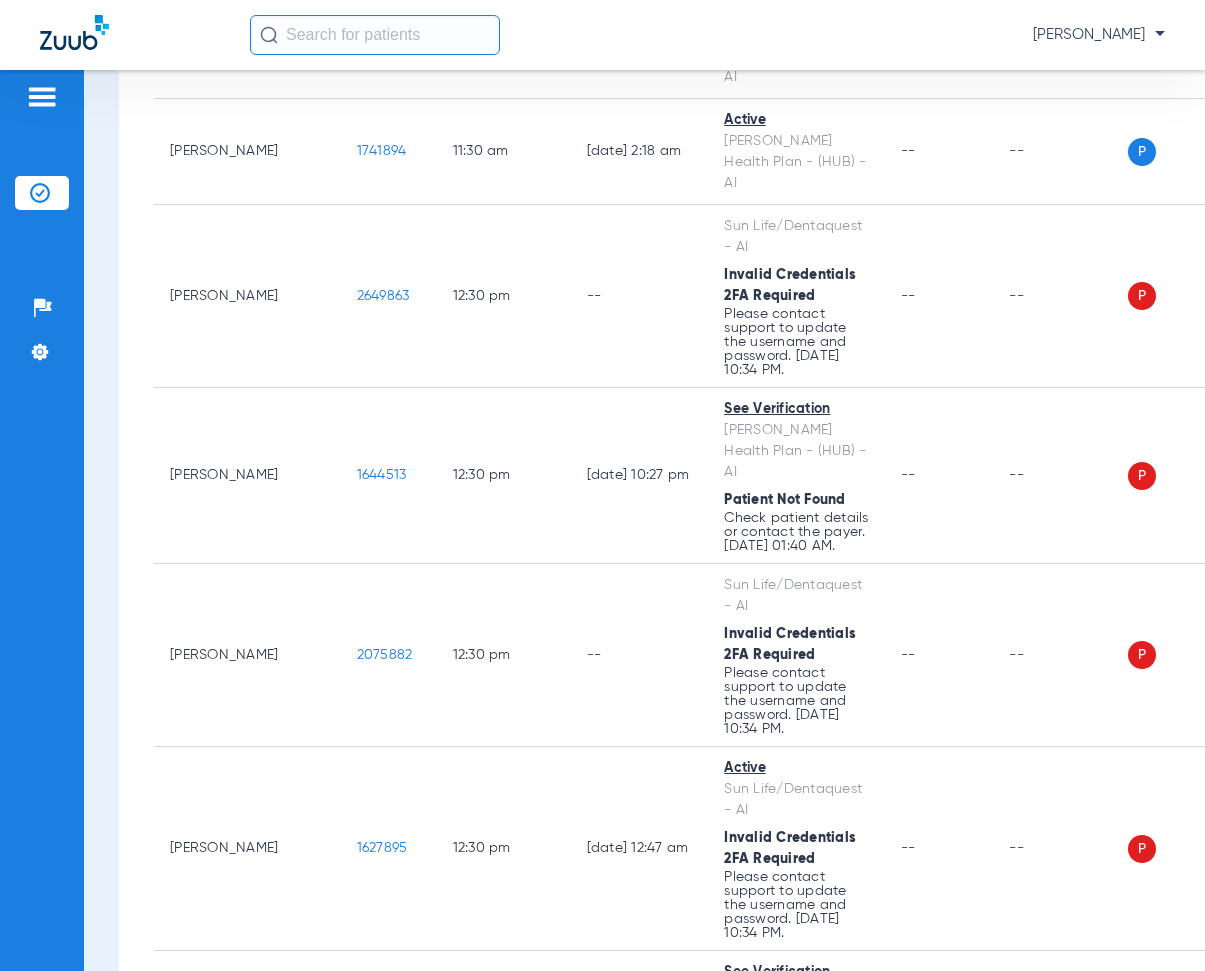 scroll, scrollTop: 12600, scrollLeft: 0, axis: vertical 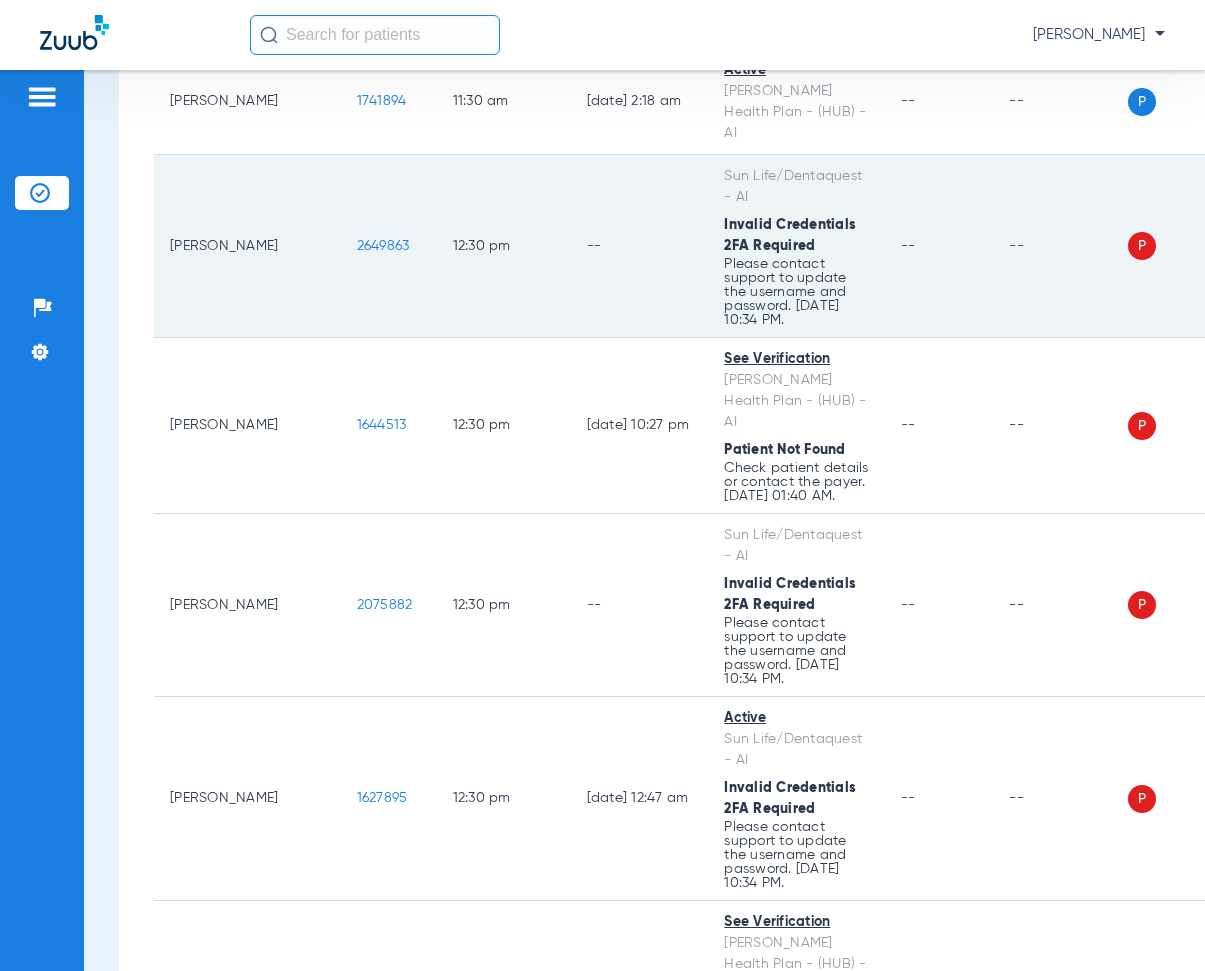 drag, startPoint x: 322, startPoint y: 388, endPoint x: 378, endPoint y: 384, distance: 56.142673 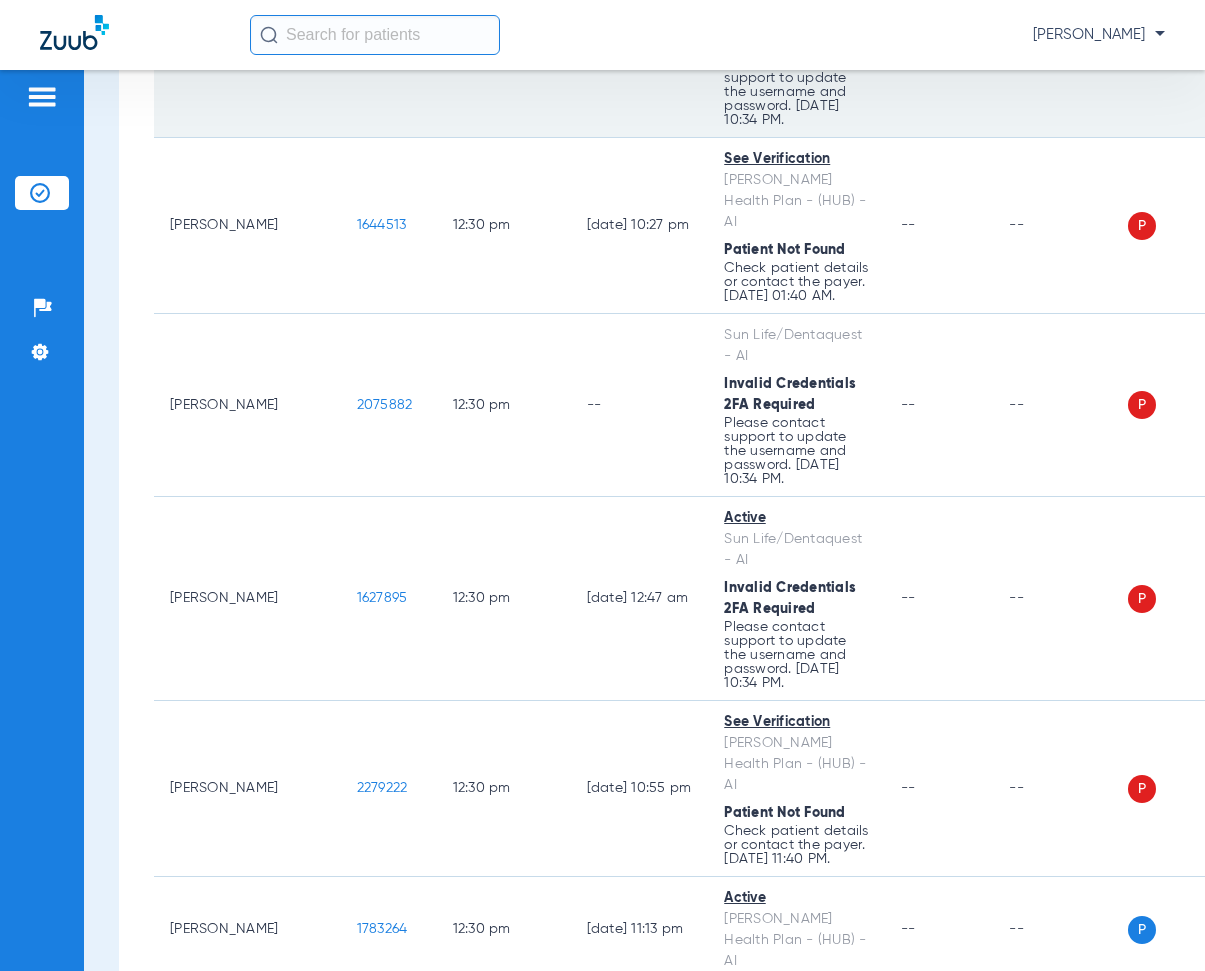 scroll, scrollTop: 12900, scrollLeft: 0, axis: vertical 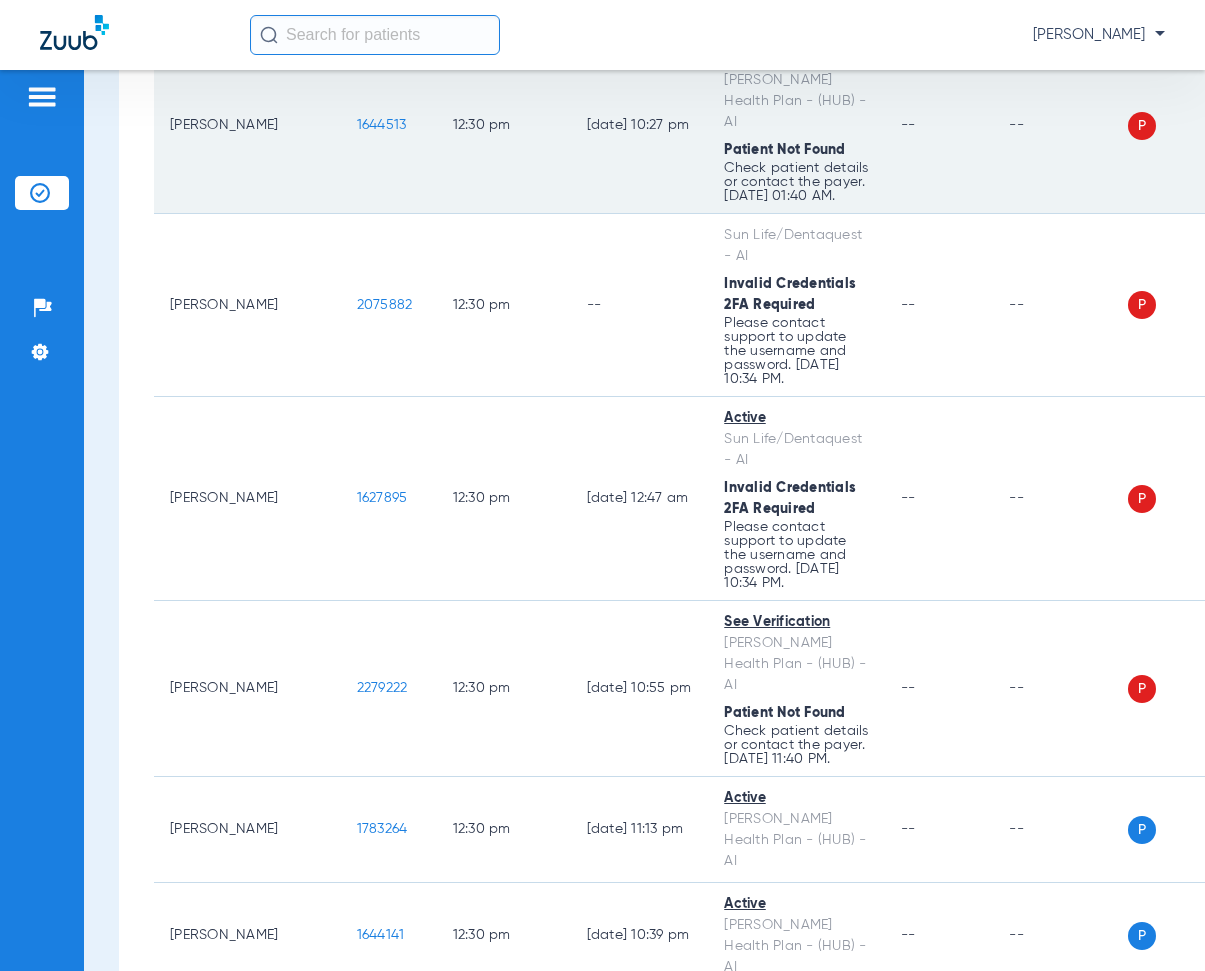 drag, startPoint x: 326, startPoint y: 310, endPoint x: 375, endPoint y: 325, distance: 51.24451 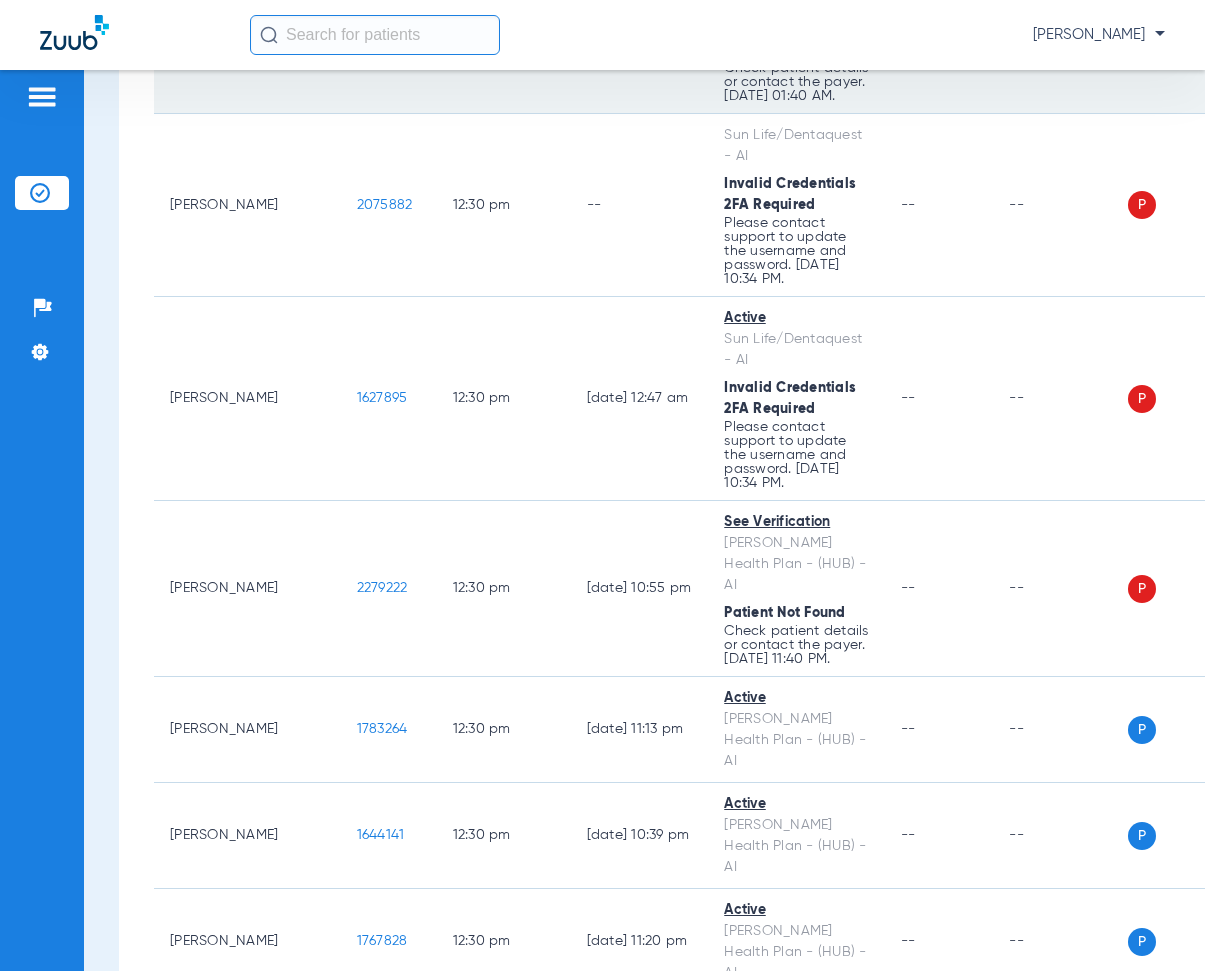 click on "12:30 PM" 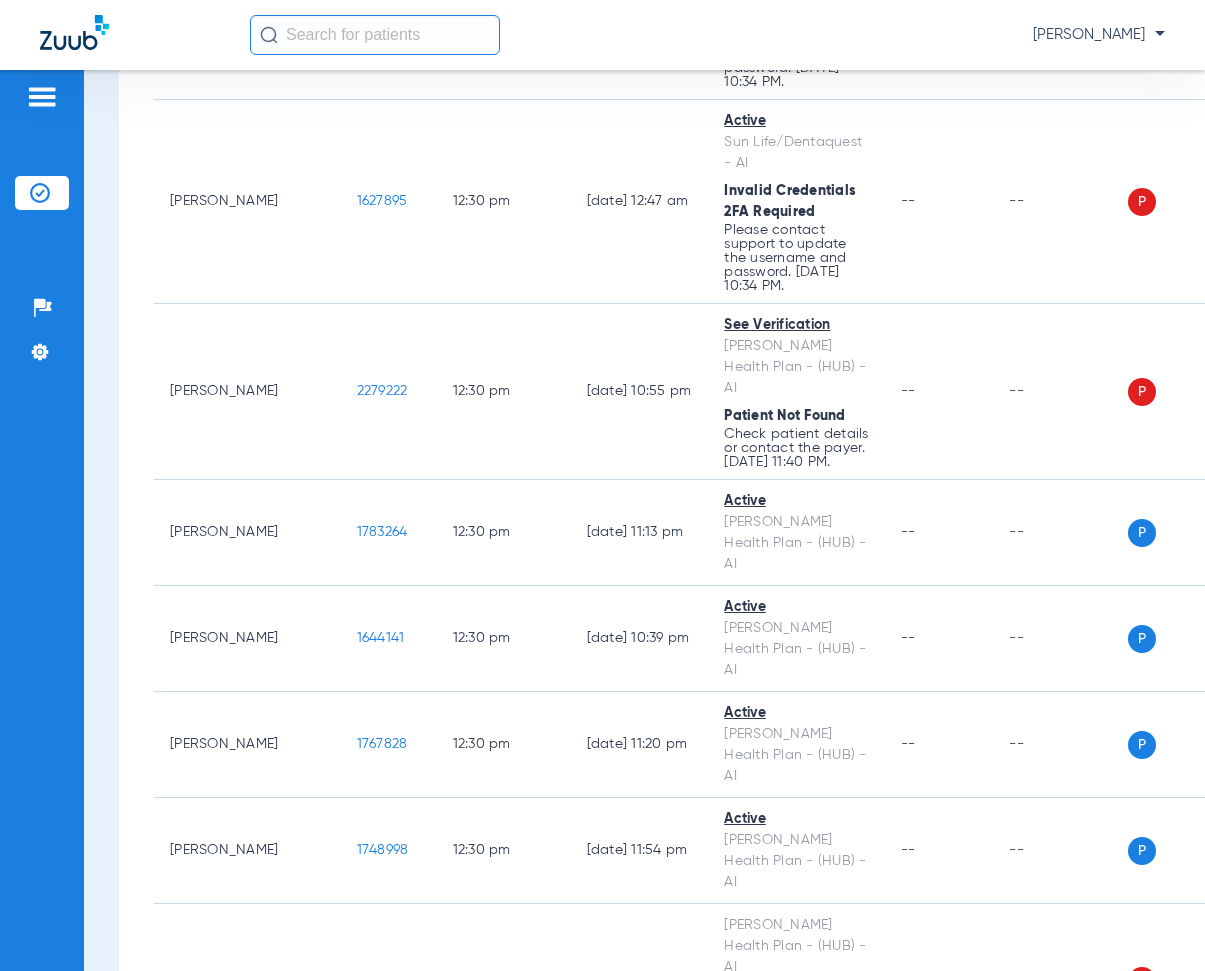 scroll, scrollTop: 13200, scrollLeft: 0, axis: vertical 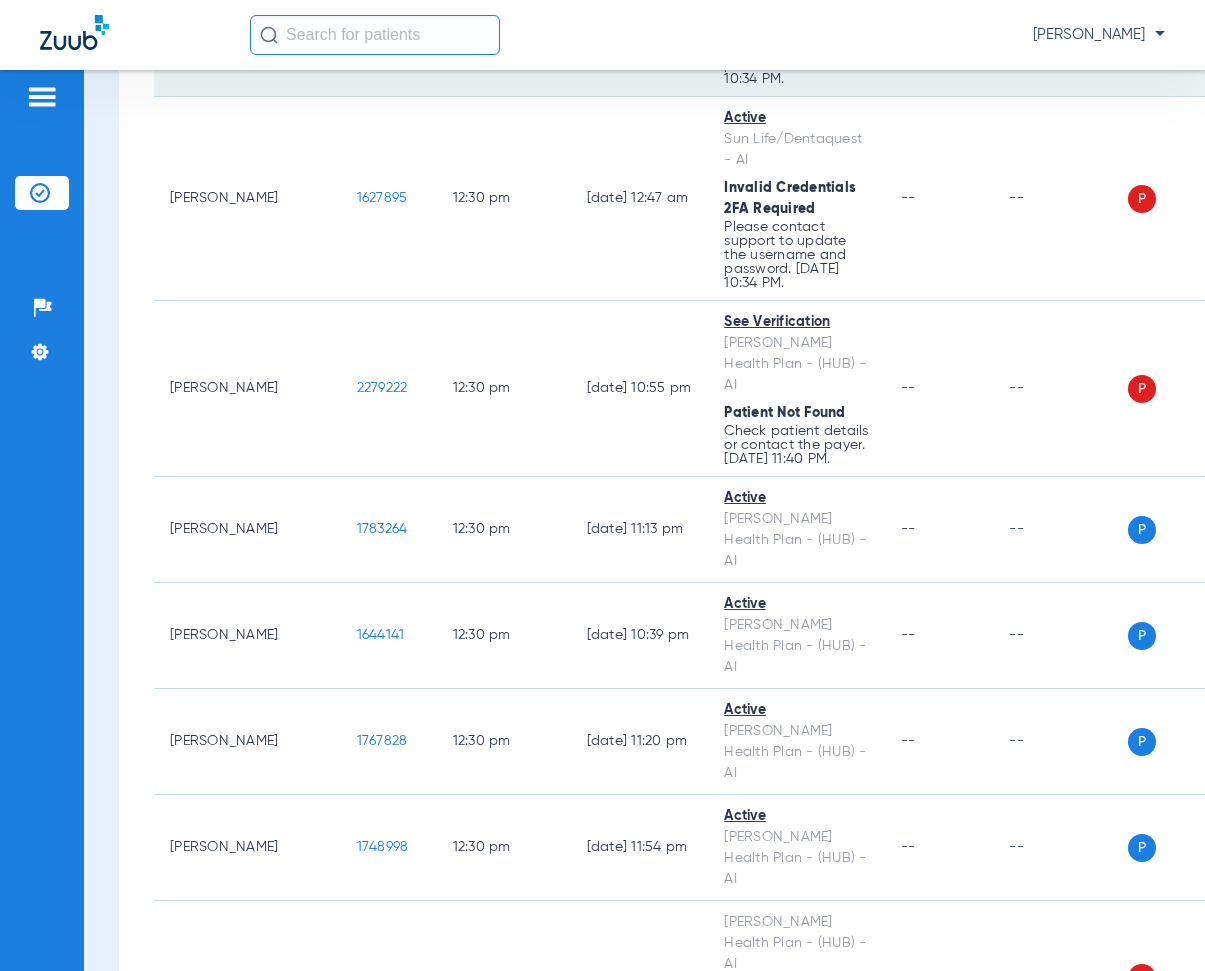 drag, startPoint x: 316, startPoint y: 237, endPoint x: 402, endPoint y: 264, distance: 90.13878 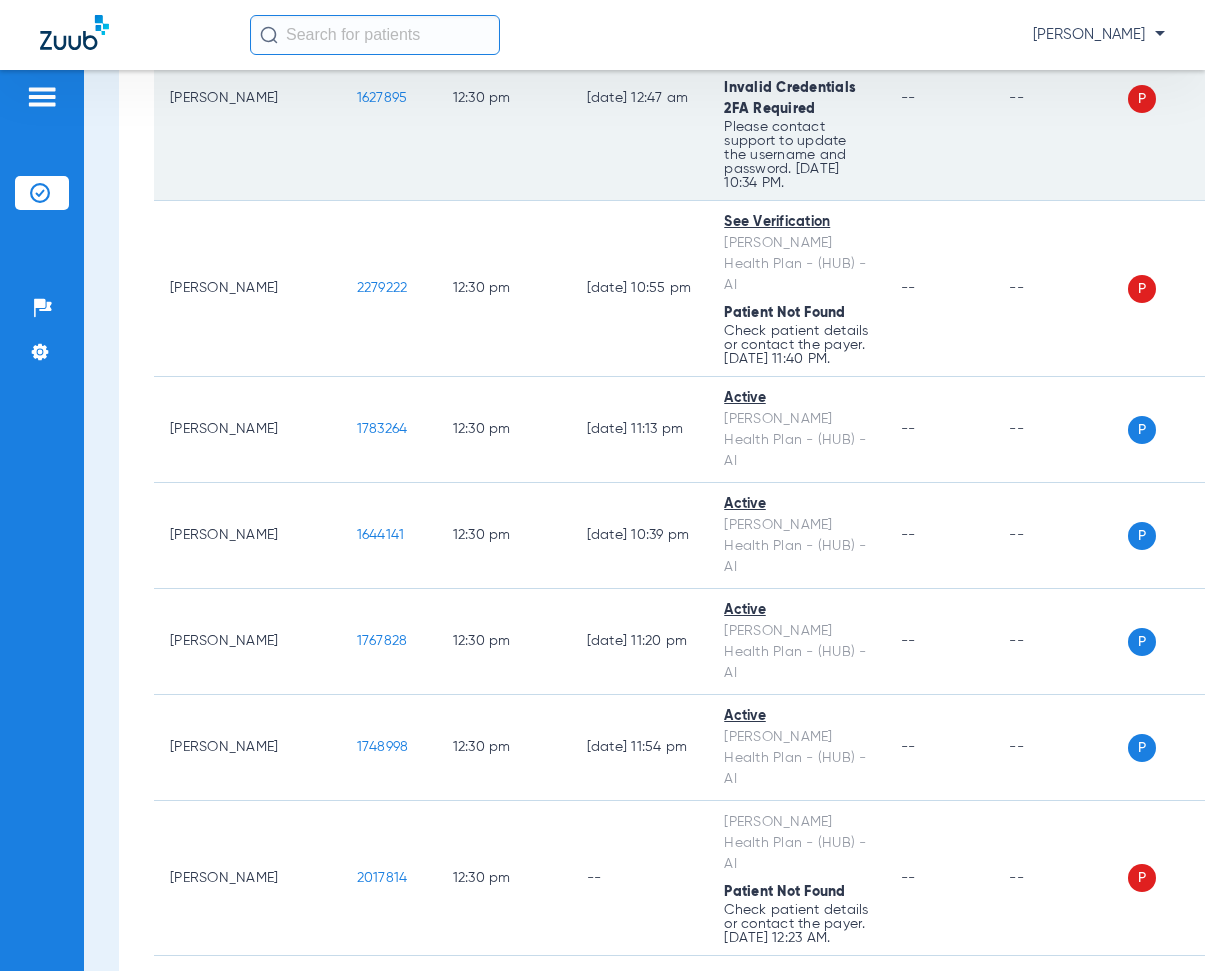 drag, startPoint x: 324, startPoint y: 408, endPoint x: 381, endPoint y: 410, distance: 57.035076 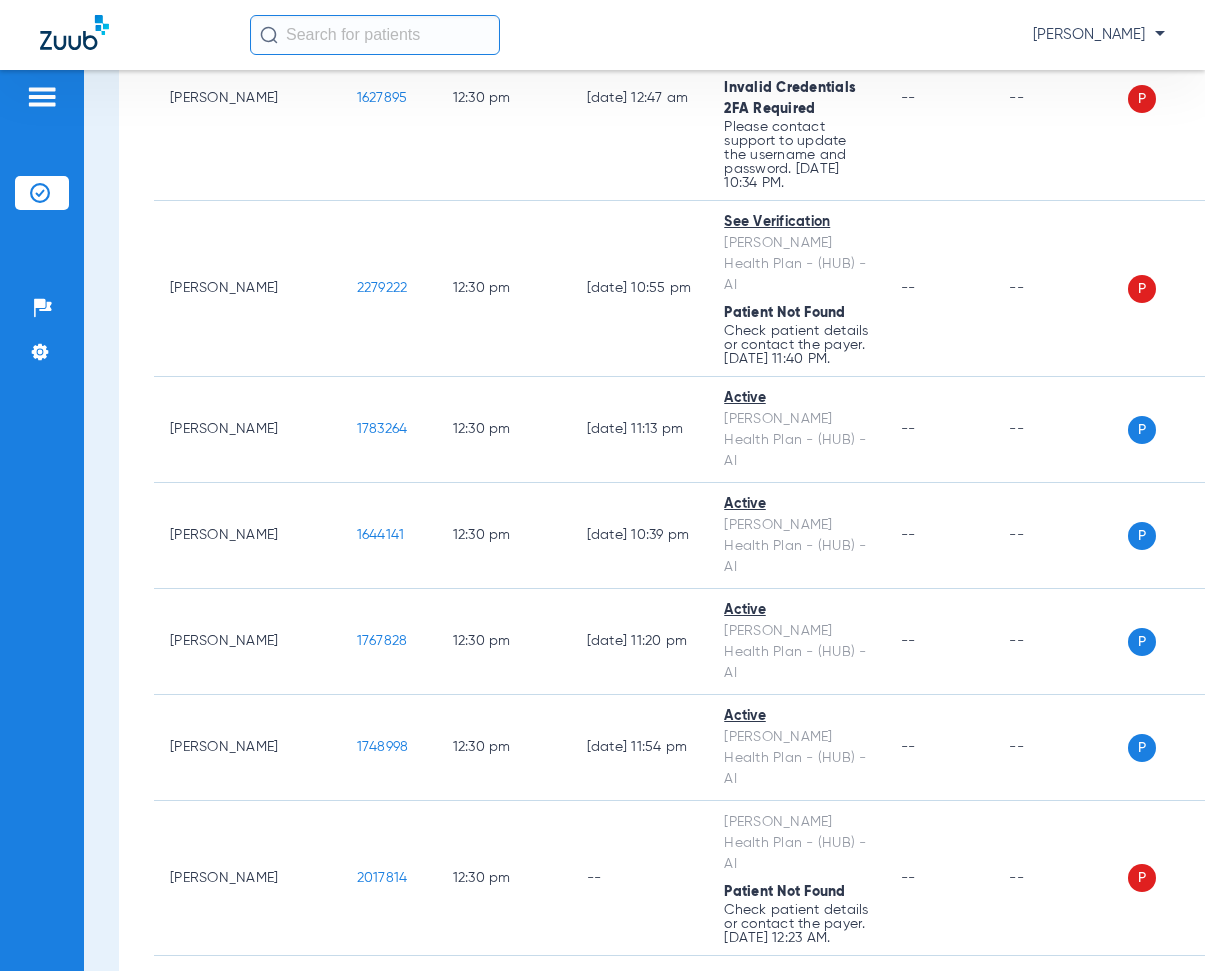 click on "--" 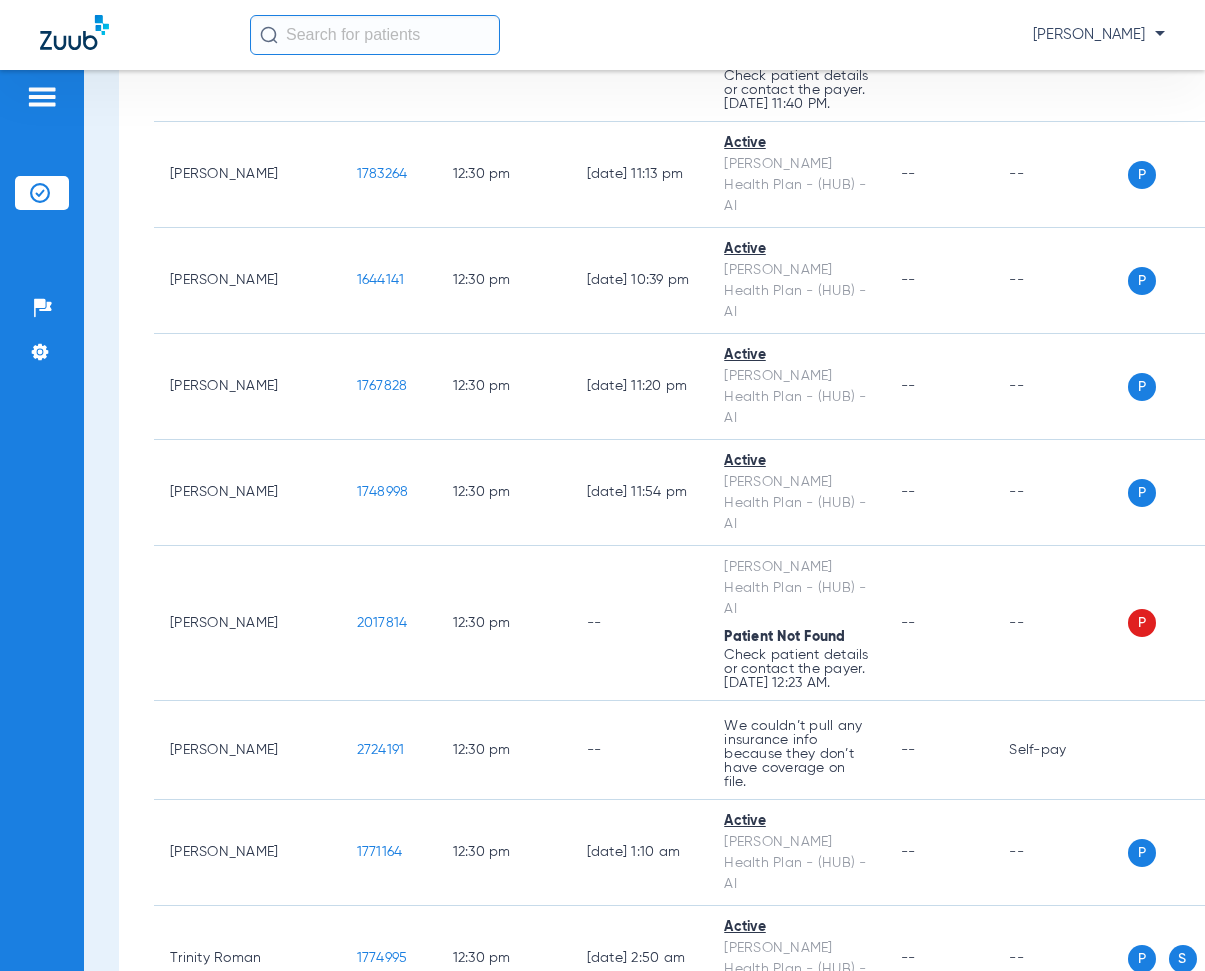 scroll, scrollTop: 13600, scrollLeft: 0, axis: vertical 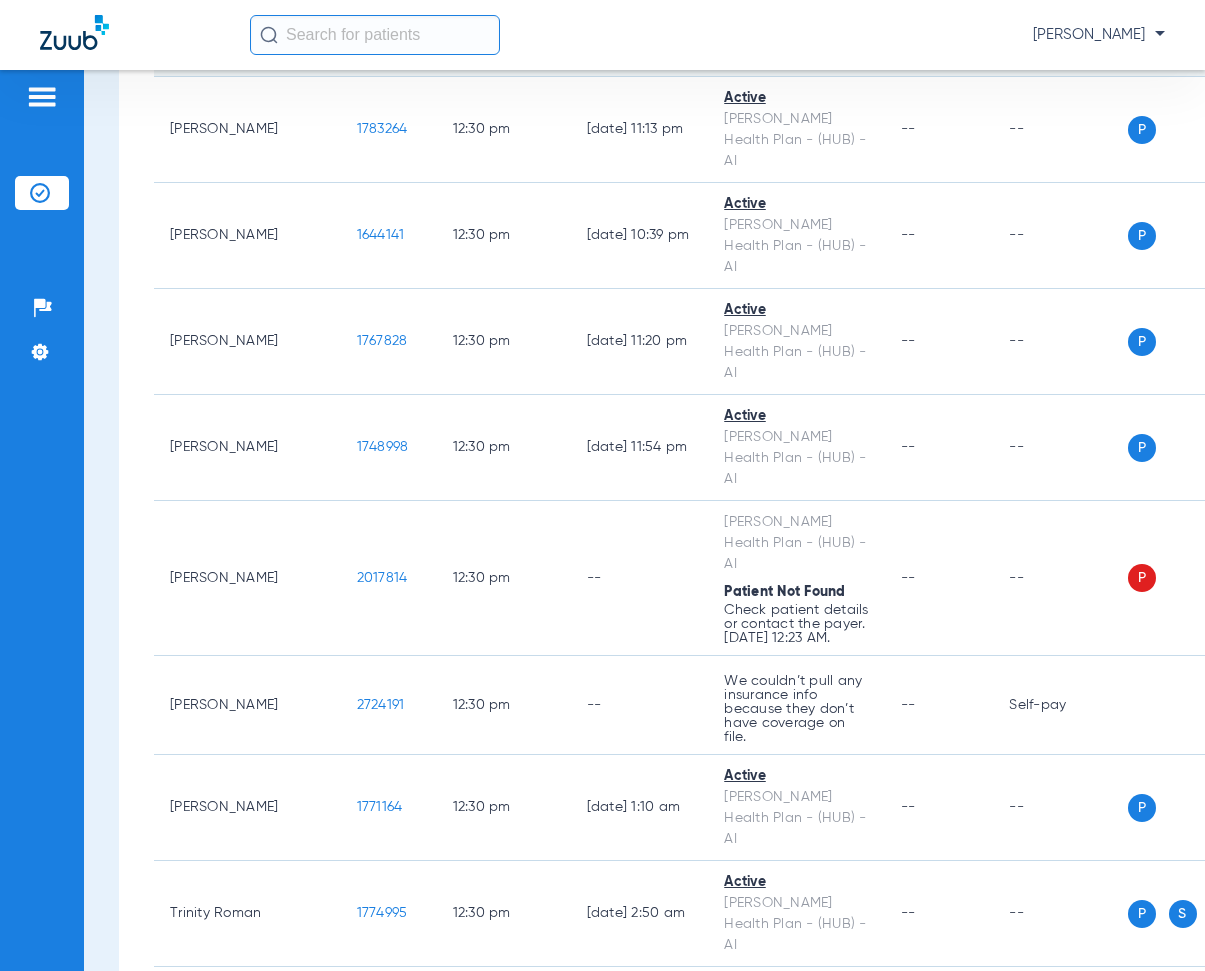 drag, startPoint x: 316, startPoint y: 340, endPoint x: 378, endPoint y: 356, distance: 64.03124 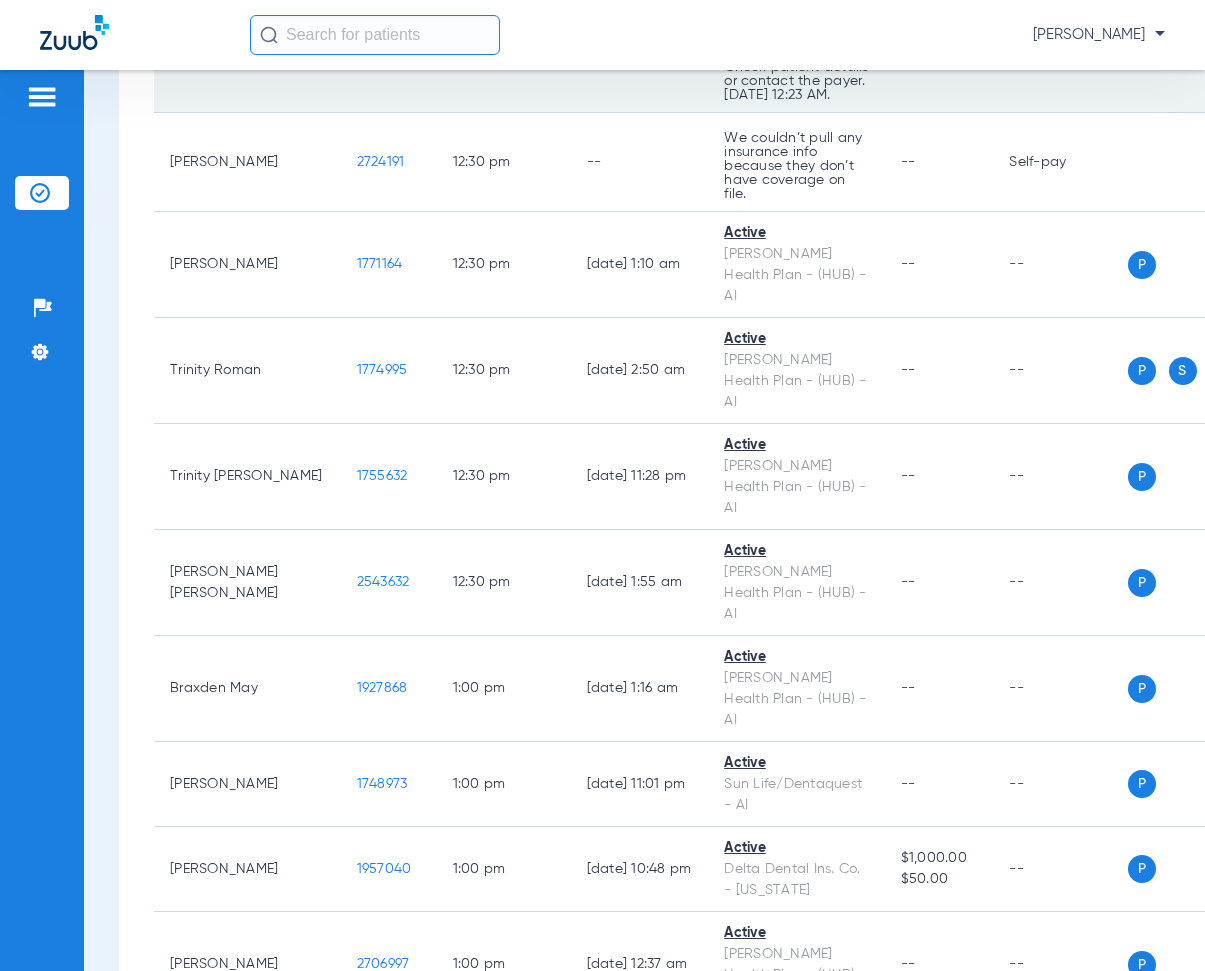scroll, scrollTop: 14200, scrollLeft: 0, axis: vertical 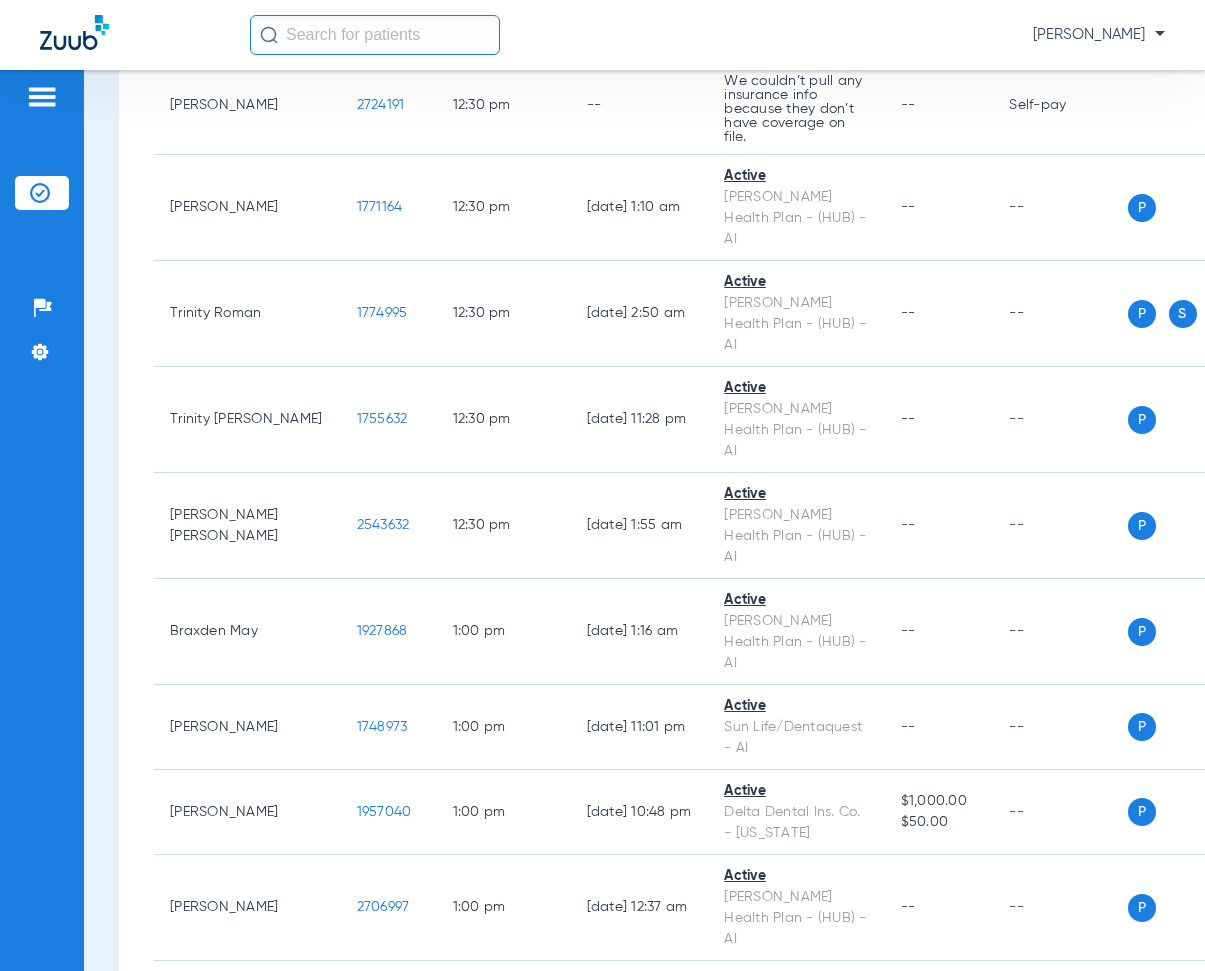 drag, startPoint x: 327, startPoint y: 276, endPoint x: 369, endPoint y: 287, distance: 43.416588 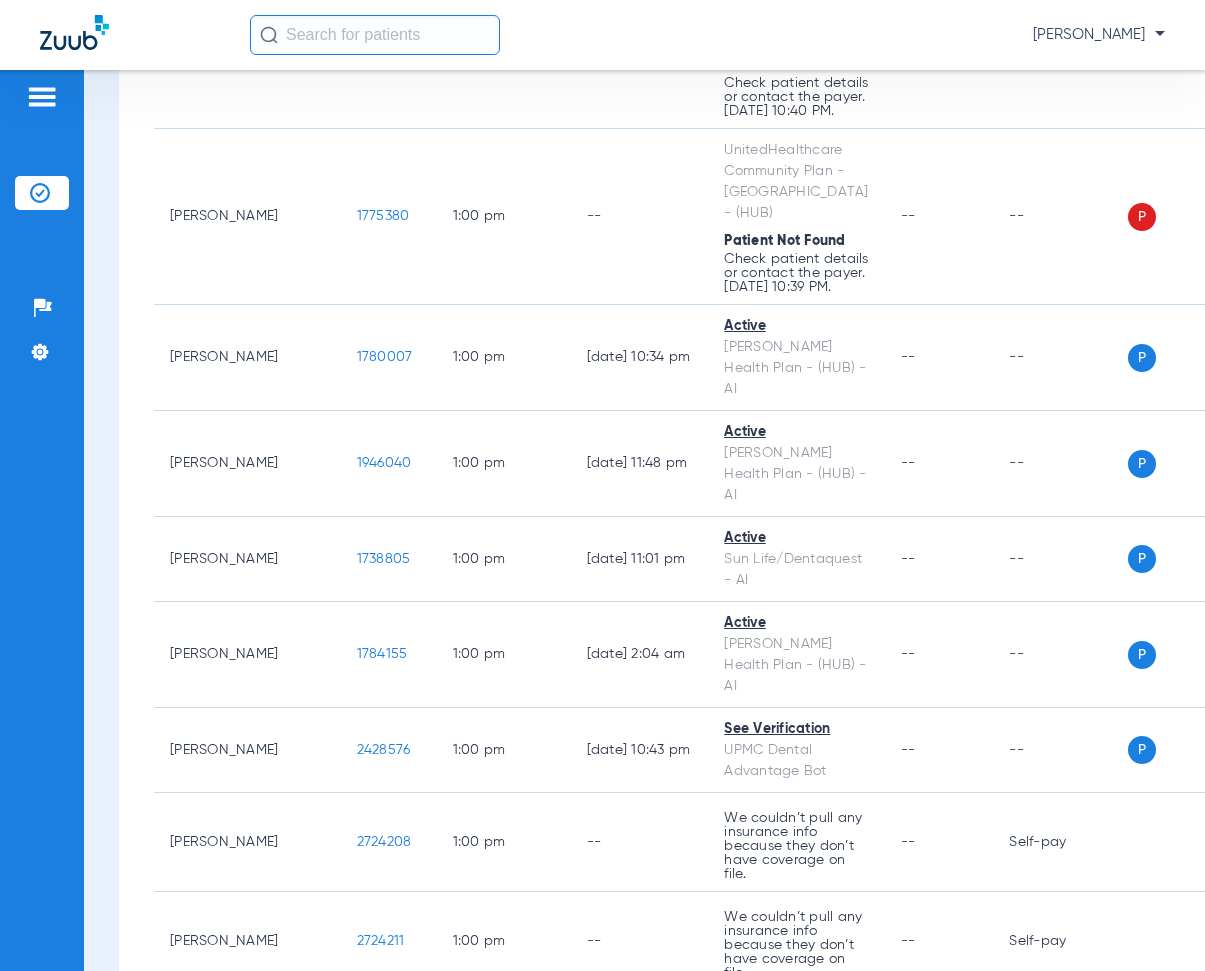 scroll, scrollTop: 15300, scrollLeft: 0, axis: vertical 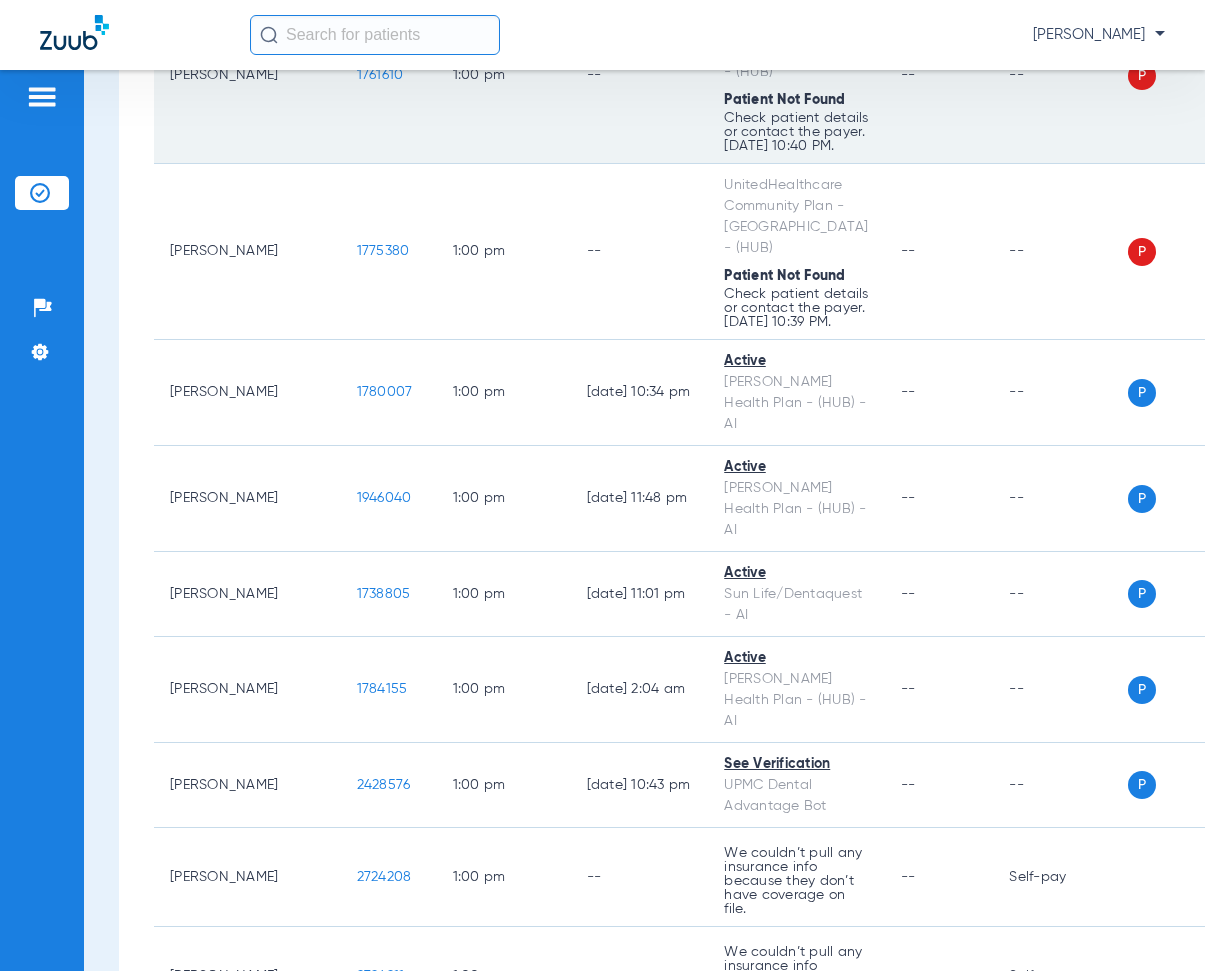 drag, startPoint x: 325, startPoint y: 309, endPoint x: 376, endPoint y: 321, distance: 52.392746 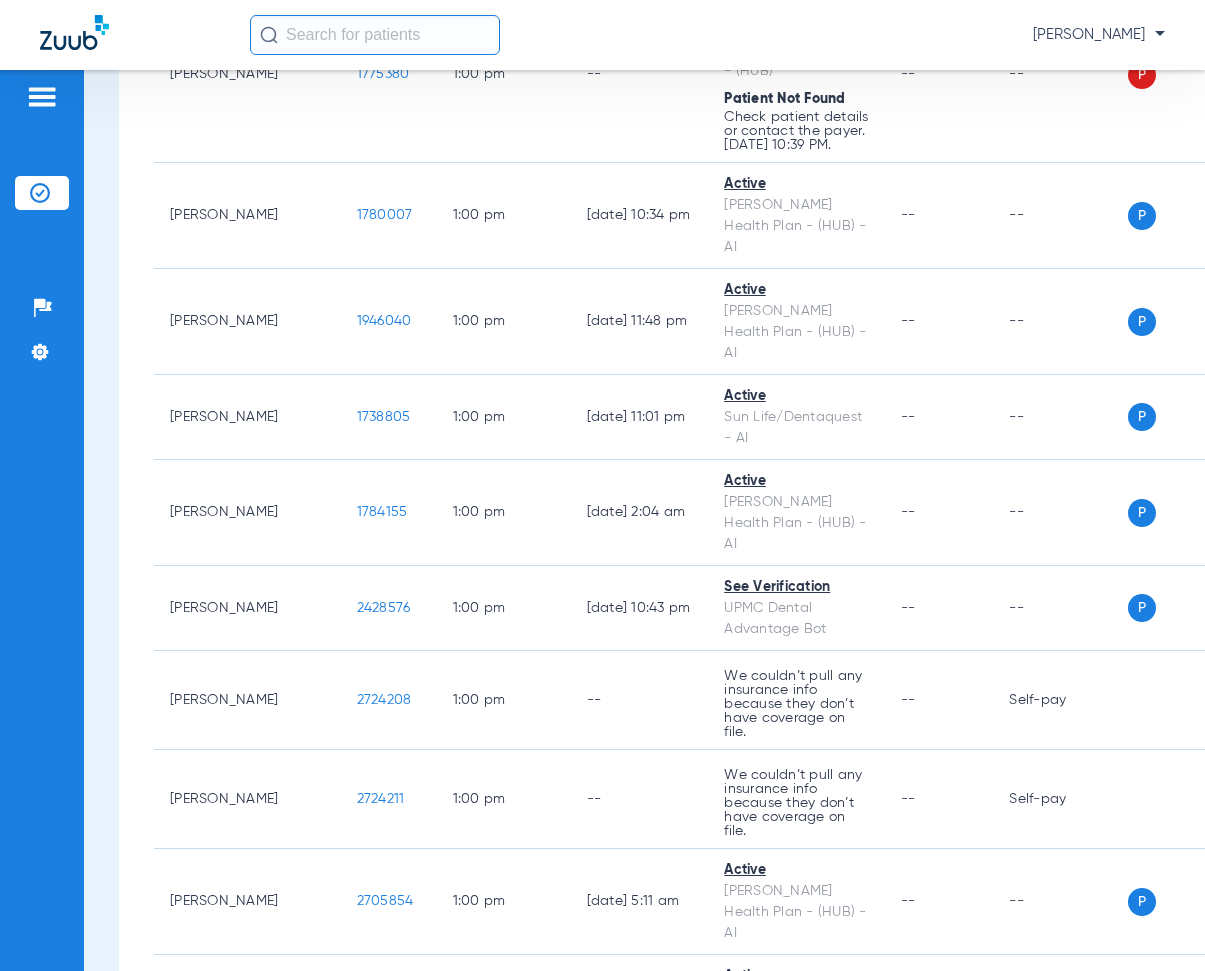 scroll, scrollTop: 15500, scrollLeft: 0, axis: vertical 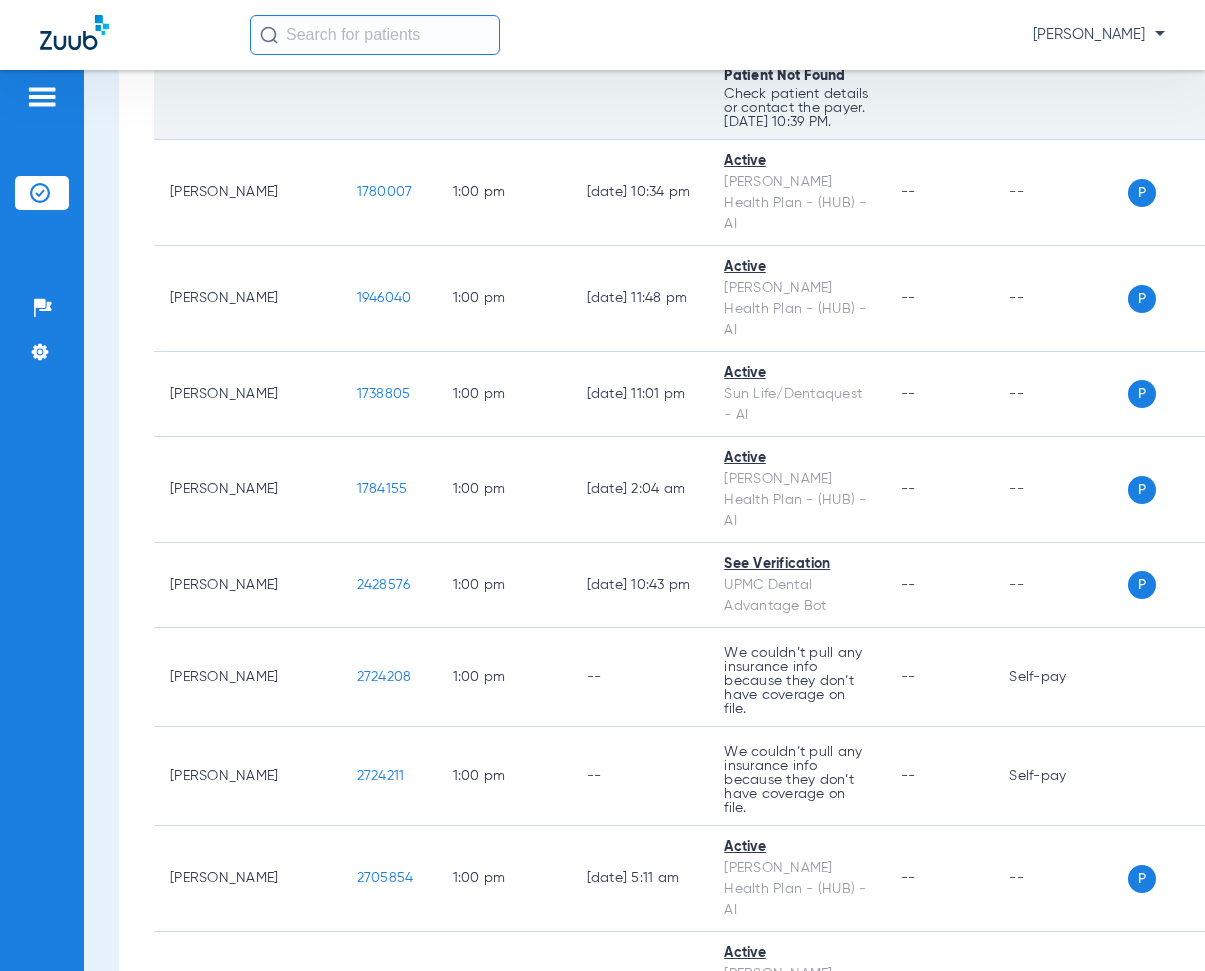 drag, startPoint x: 322, startPoint y: 308, endPoint x: 385, endPoint y: 335, distance: 68.54196 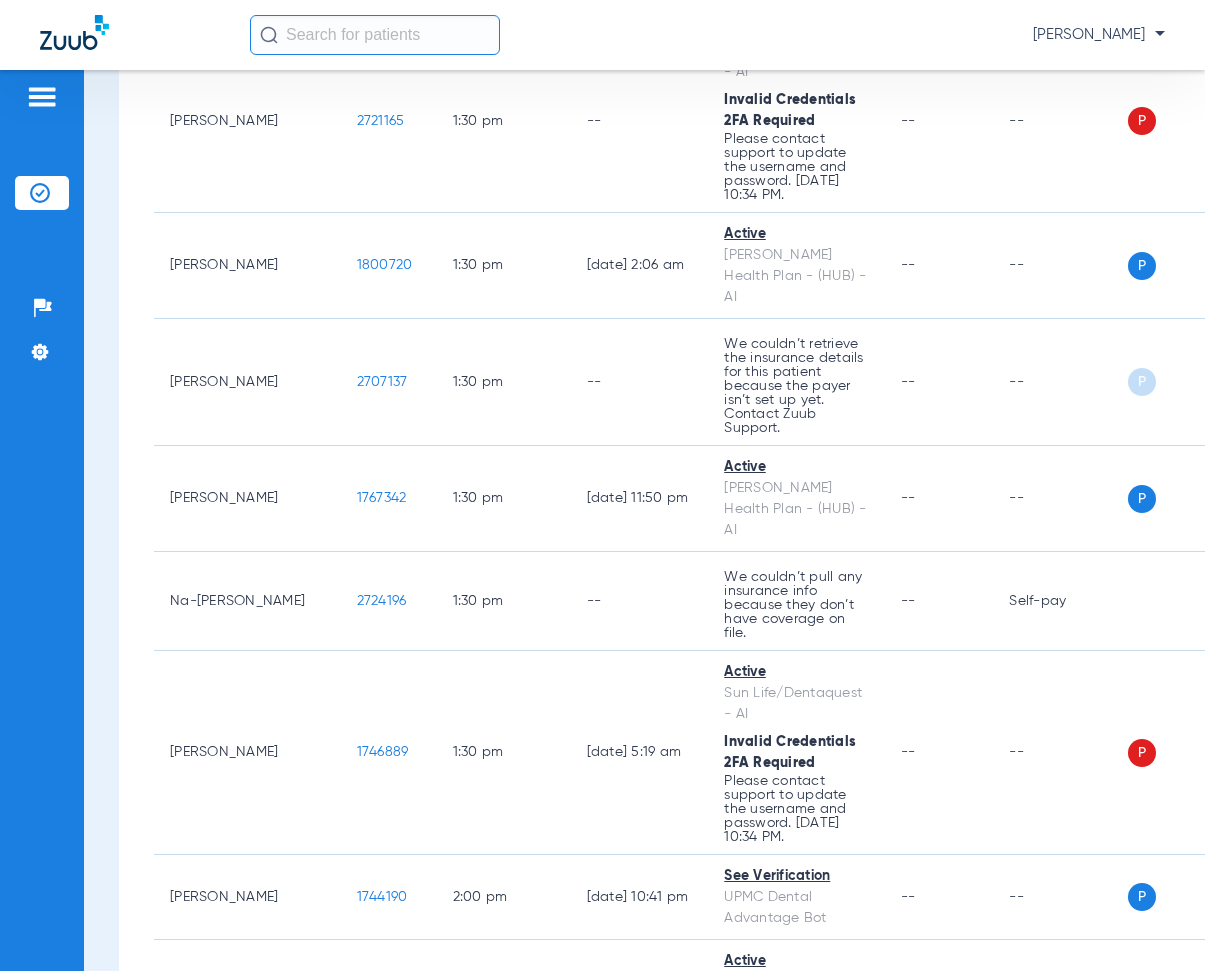 scroll, scrollTop: 17100, scrollLeft: 0, axis: vertical 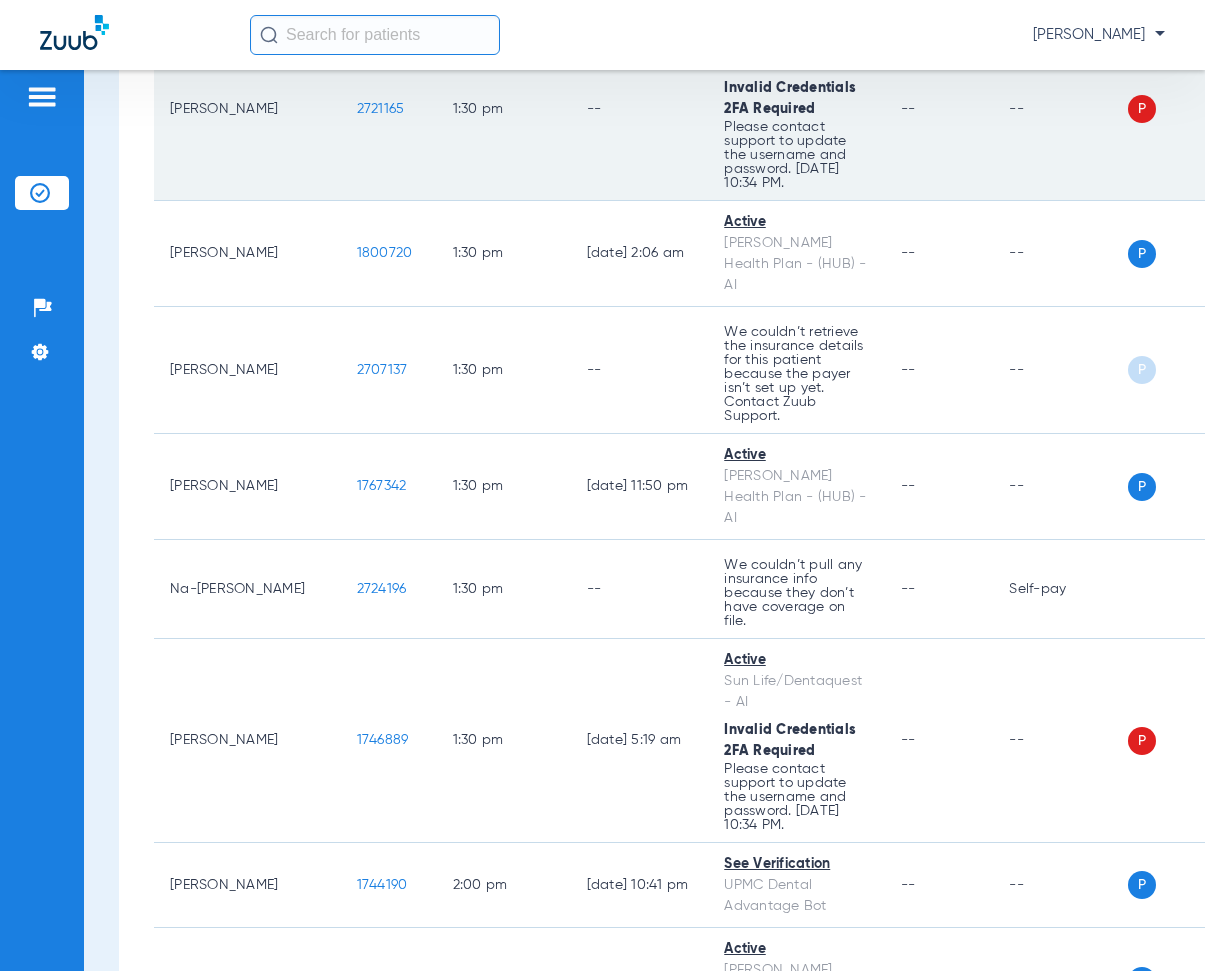 drag, startPoint x: 324, startPoint y: 337, endPoint x: 389, endPoint y: 363, distance: 70.00714 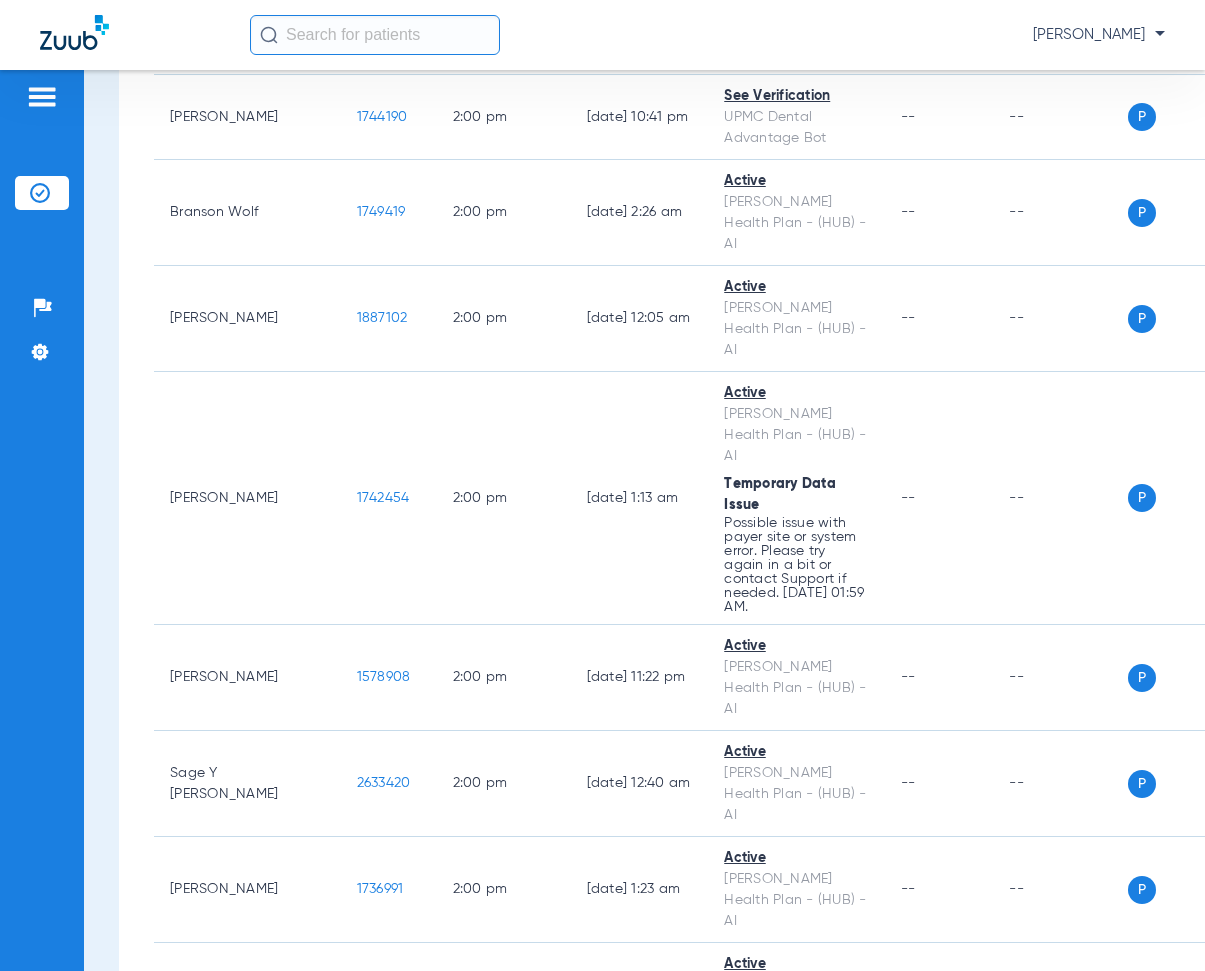 scroll, scrollTop: 17900, scrollLeft: 0, axis: vertical 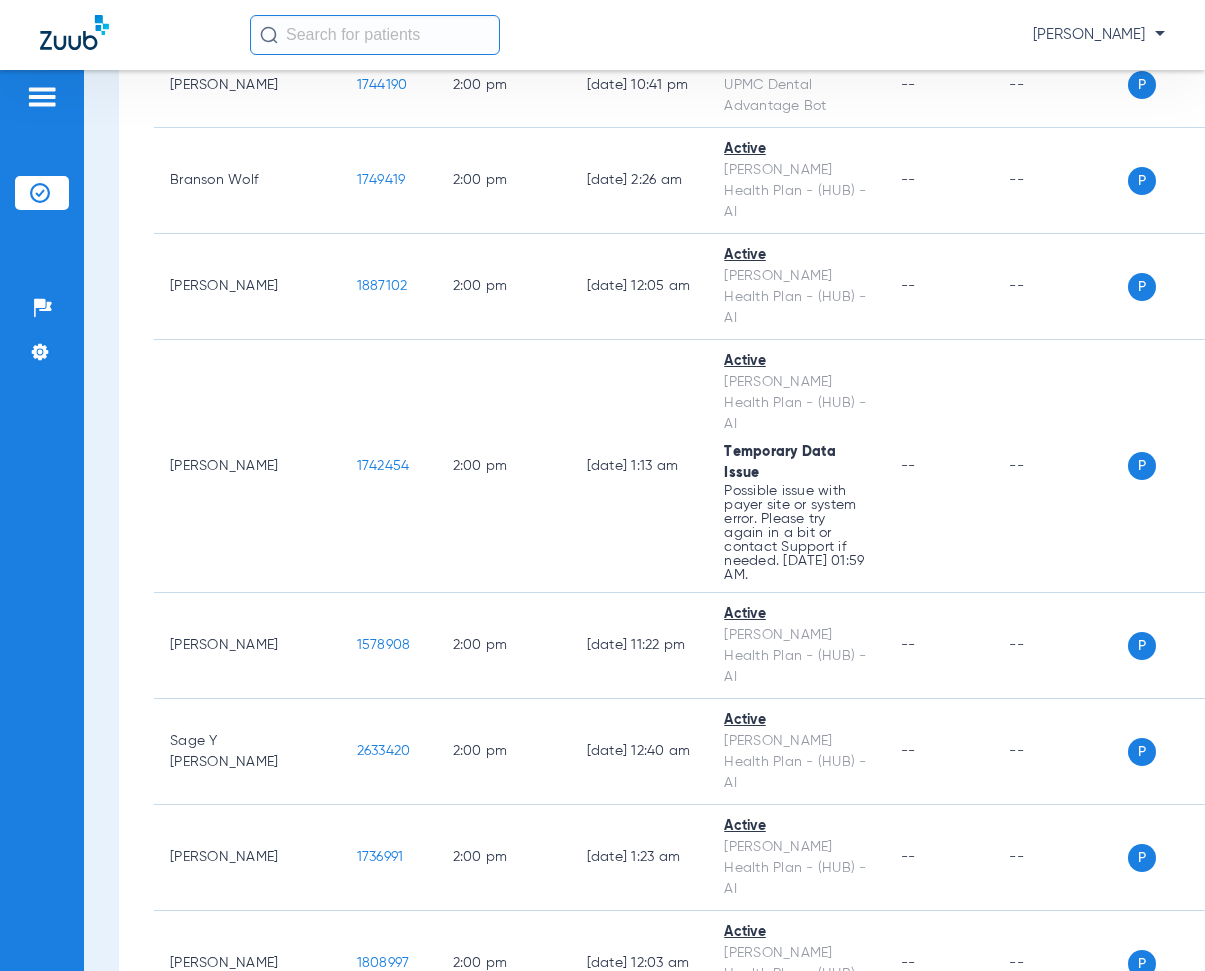 drag, startPoint x: 322, startPoint y: 213, endPoint x: 387, endPoint y: 222, distance: 65.62012 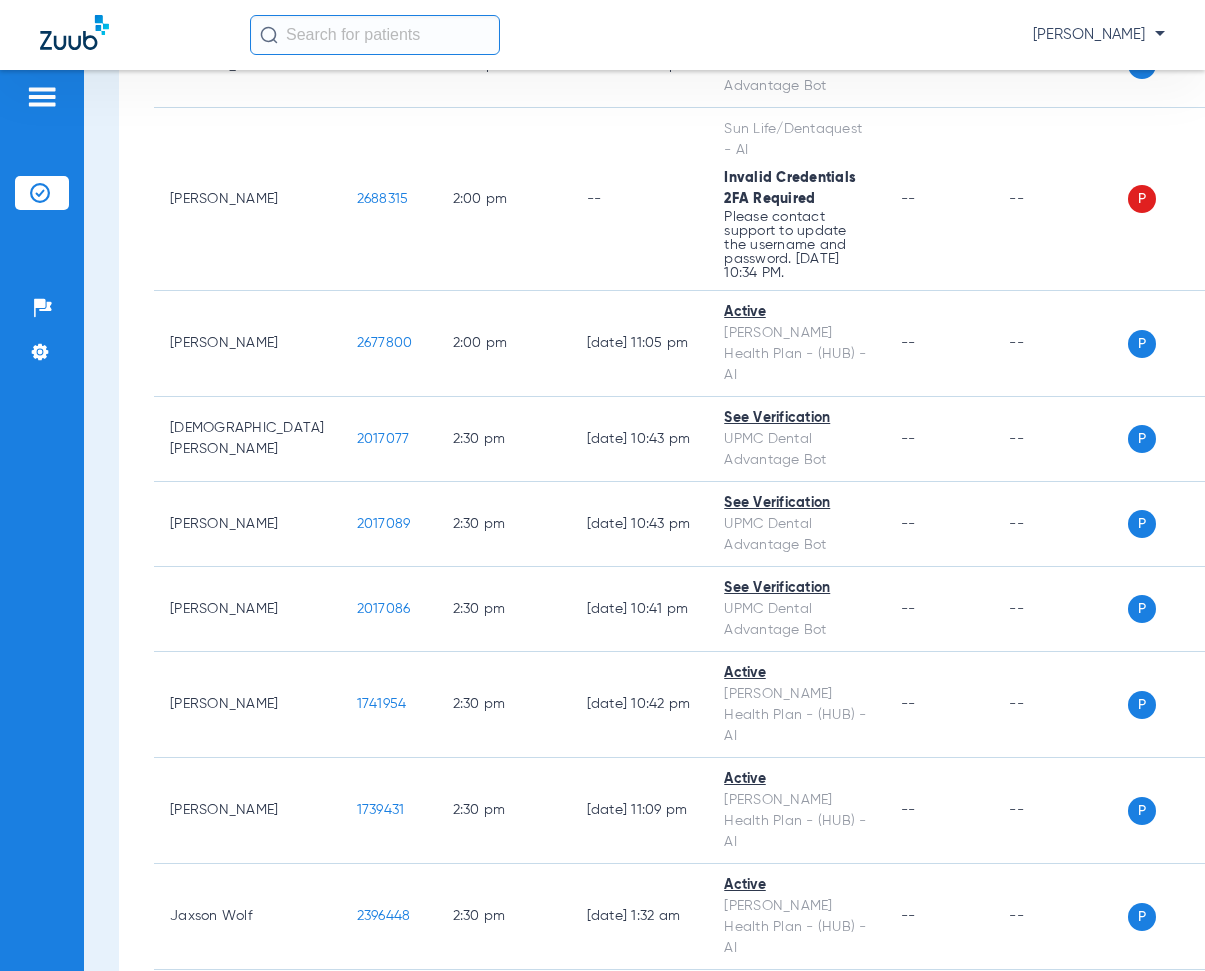 scroll, scrollTop: 19200, scrollLeft: 0, axis: vertical 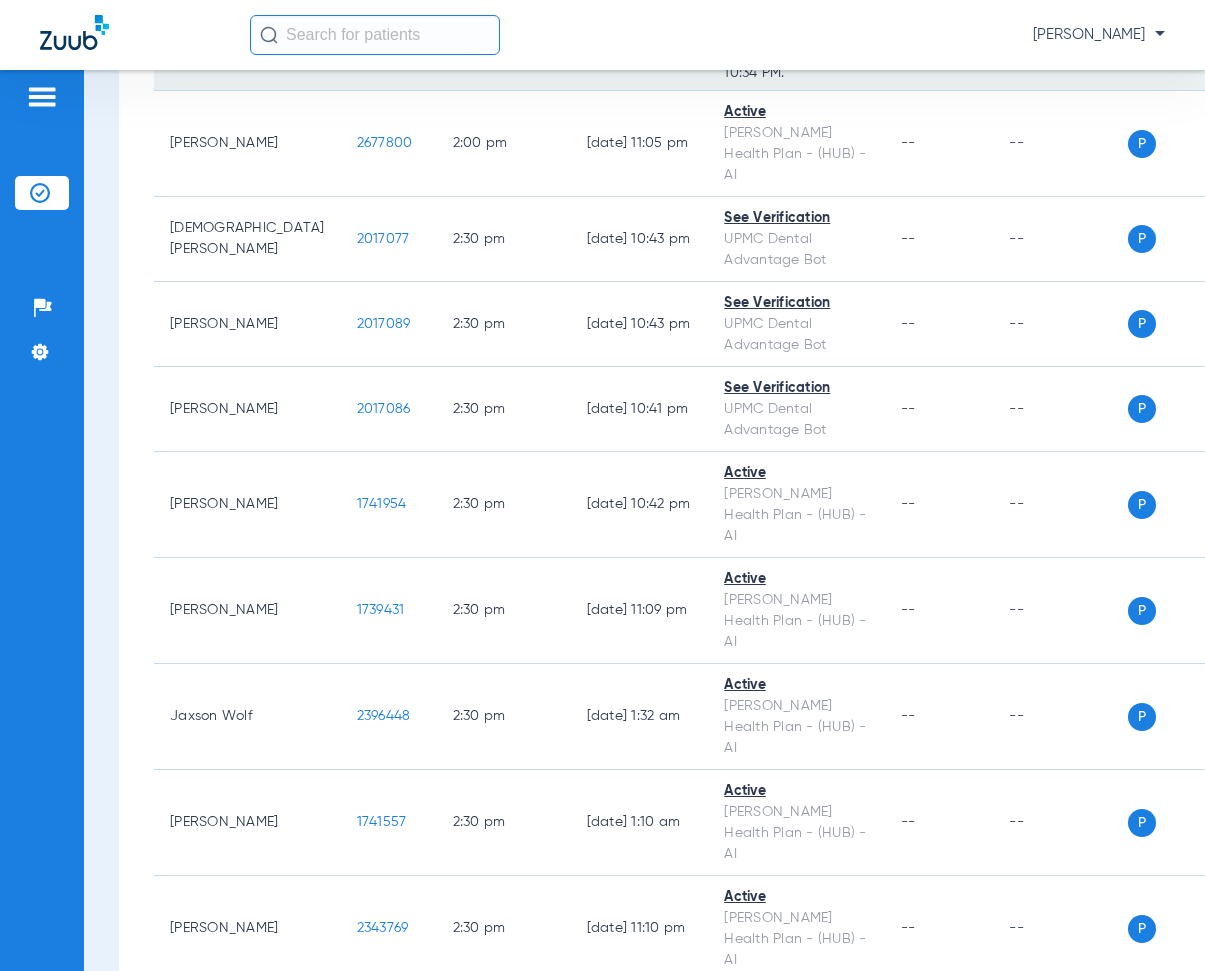 drag, startPoint x: 321, startPoint y: 205, endPoint x: 374, endPoint y: 166, distance: 65.802734 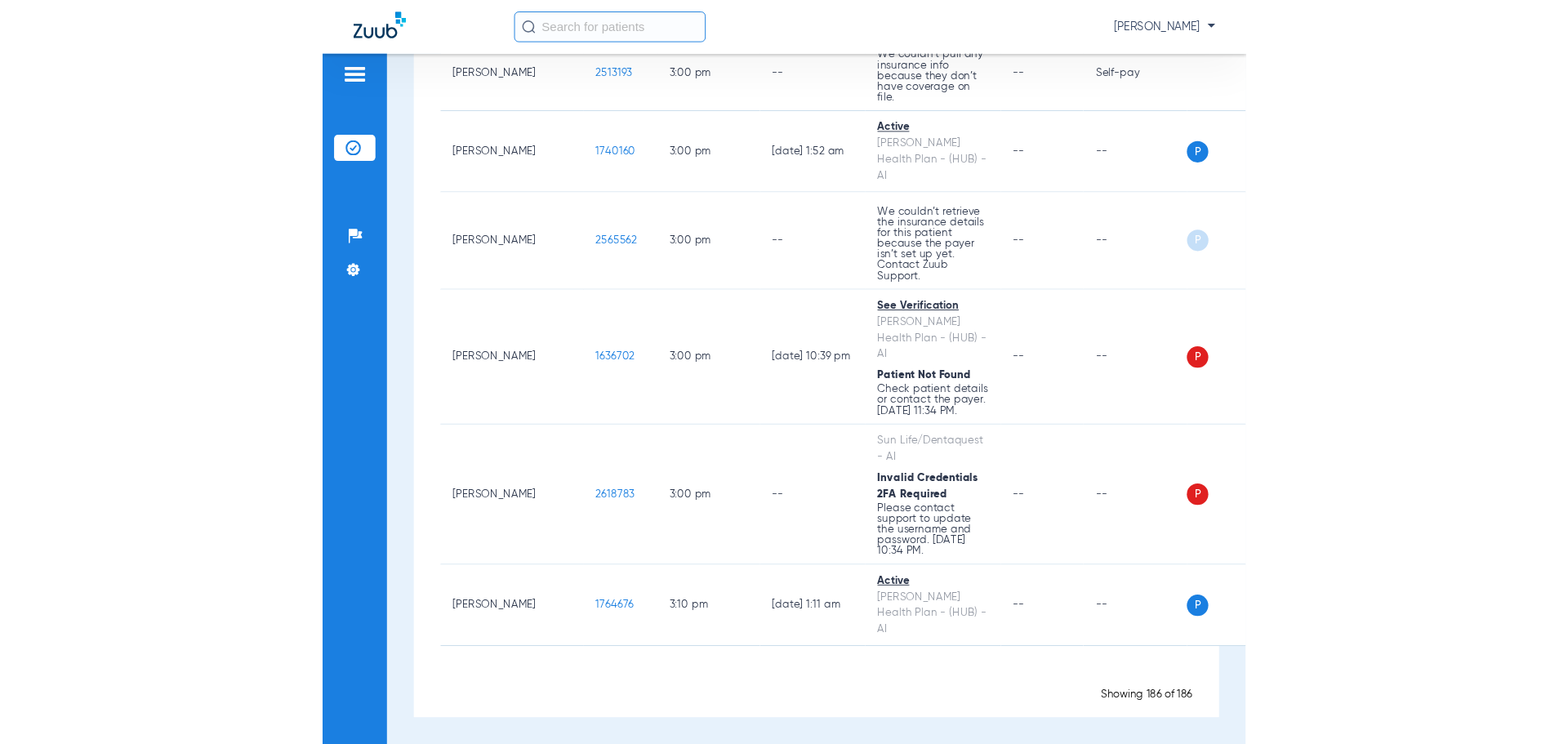 scroll, scrollTop: 17235, scrollLeft: 0, axis: vertical 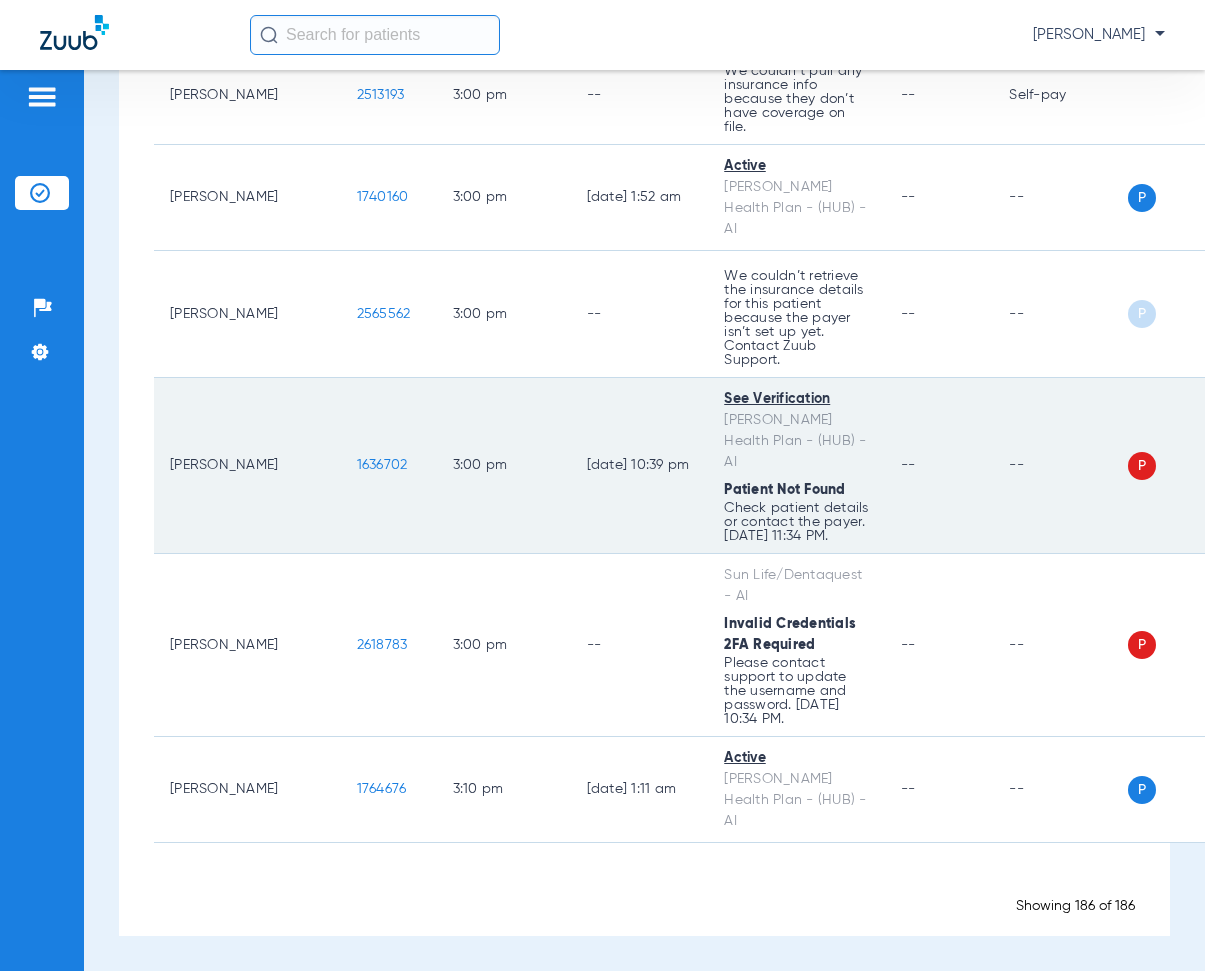 drag, startPoint x: 325, startPoint y: 400, endPoint x: 387, endPoint y: 413, distance: 63.348244 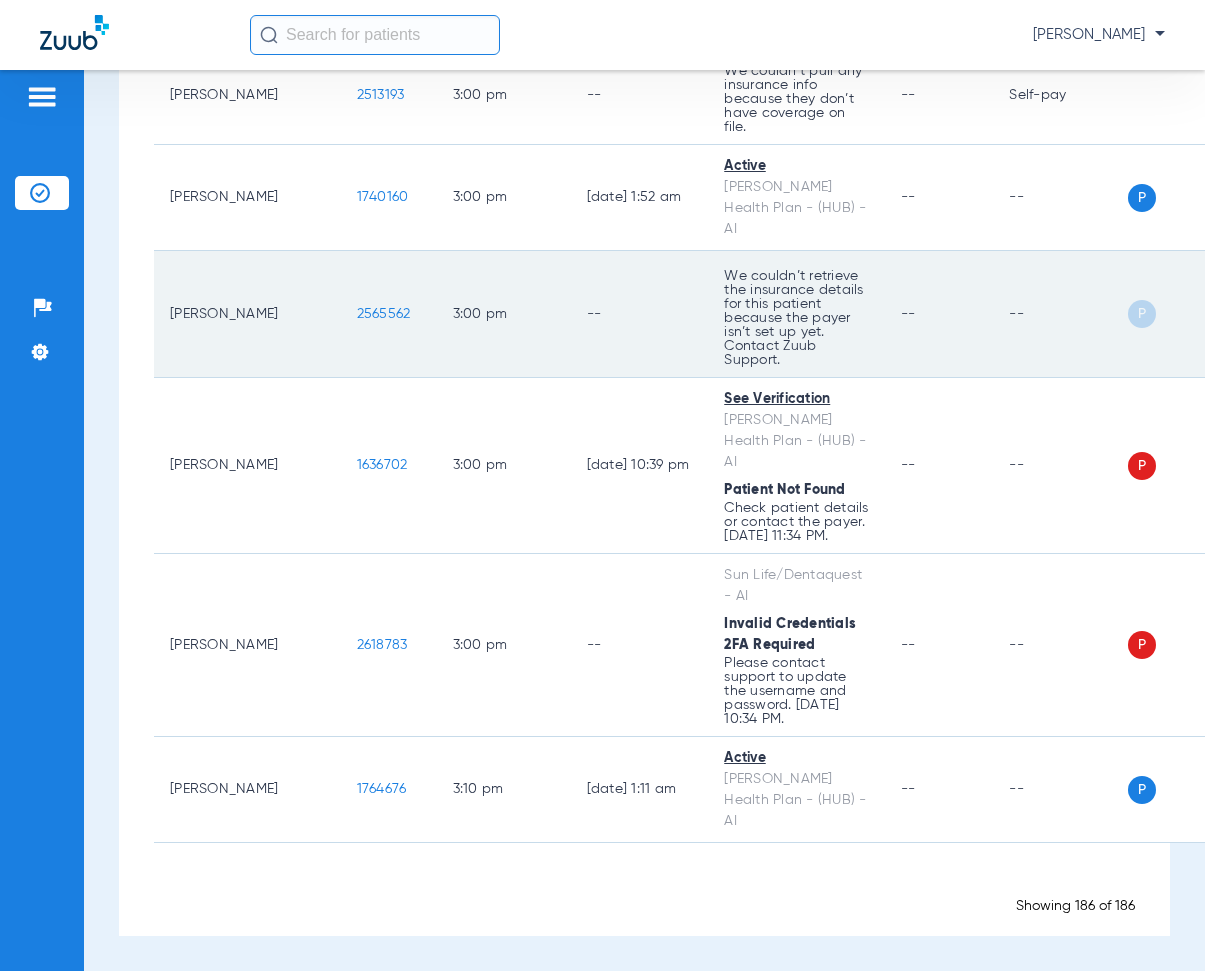 click on "3:00 PM" 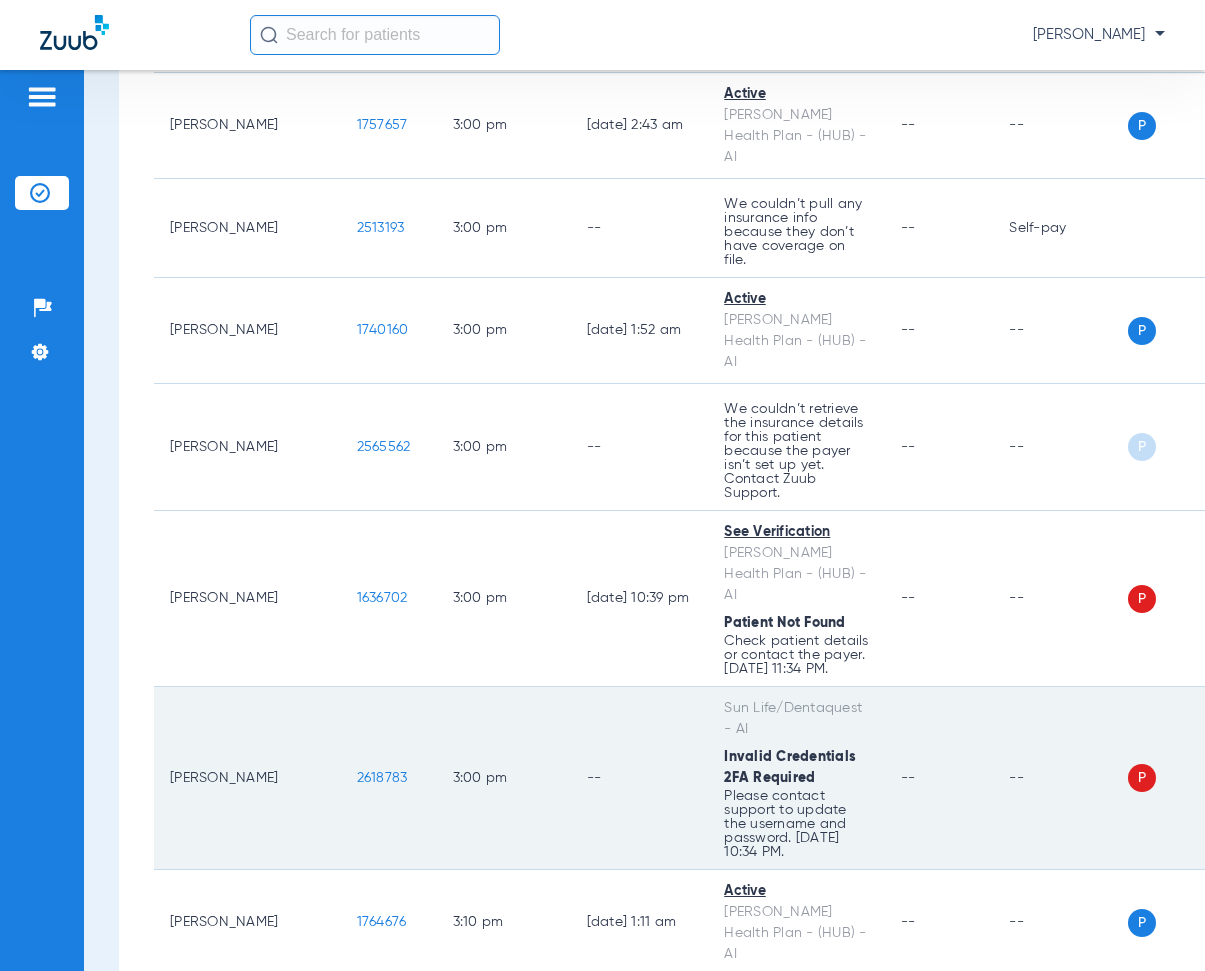 scroll, scrollTop: 21104, scrollLeft: 0, axis: vertical 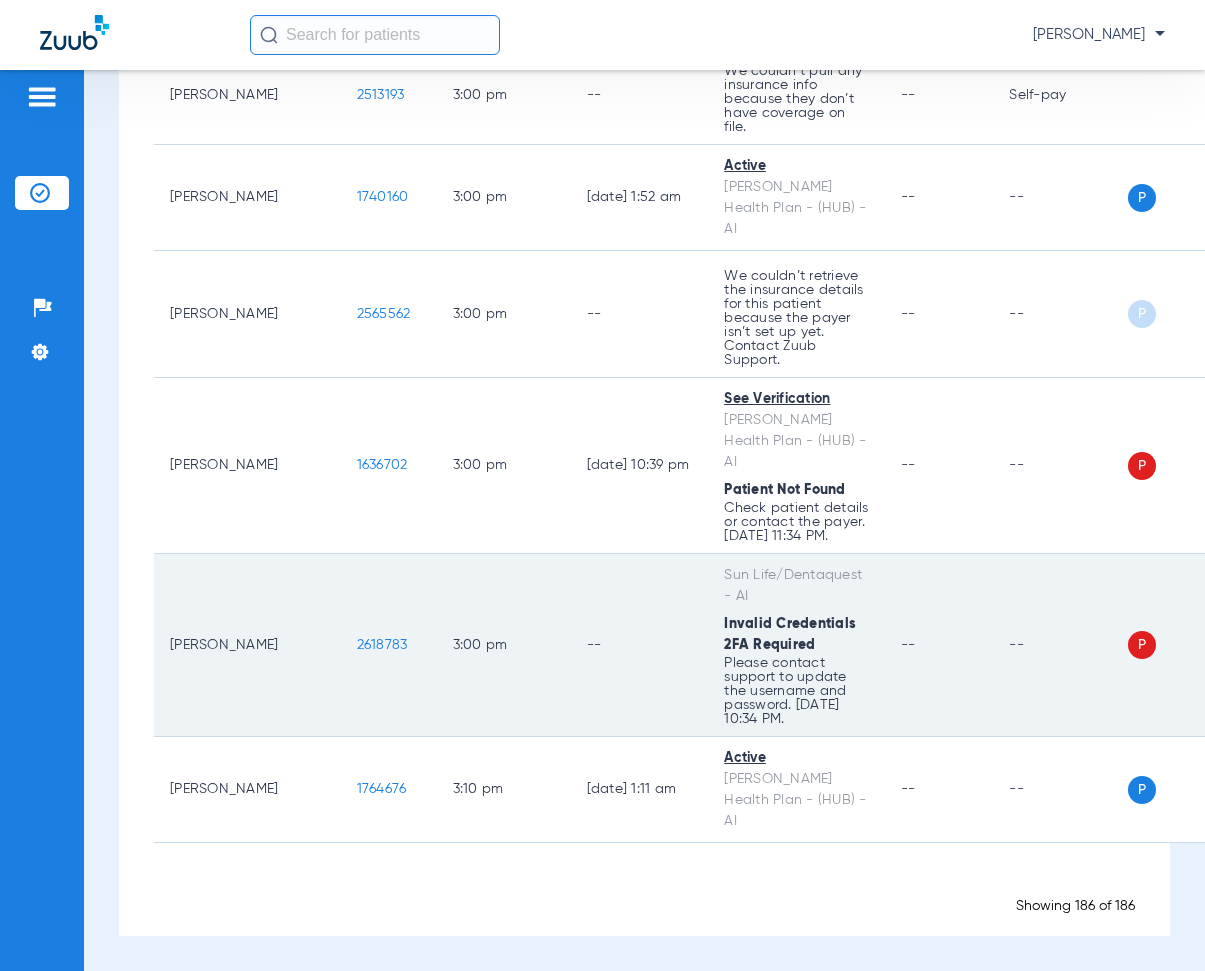 drag, startPoint x: 325, startPoint y: 629, endPoint x: 377, endPoint y: 634, distance: 52.23983 